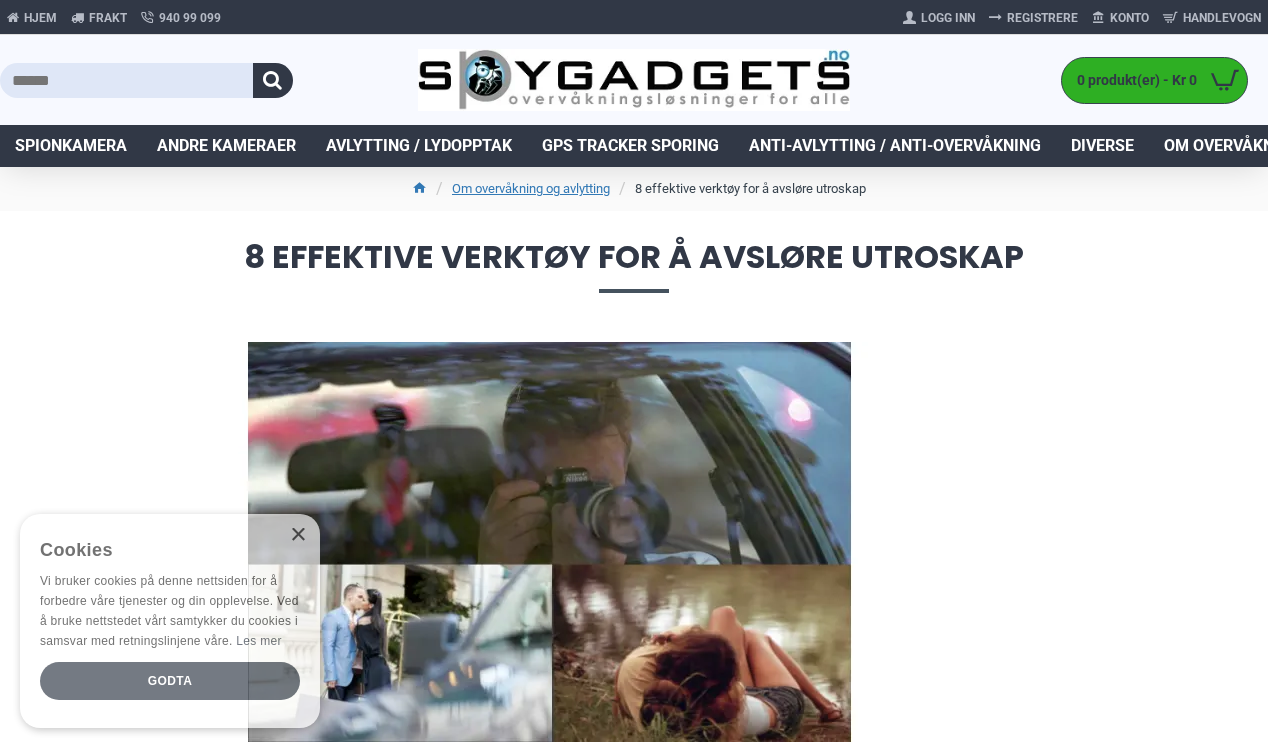 scroll, scrollTop: 0, scrollLeft: 0, axis: both 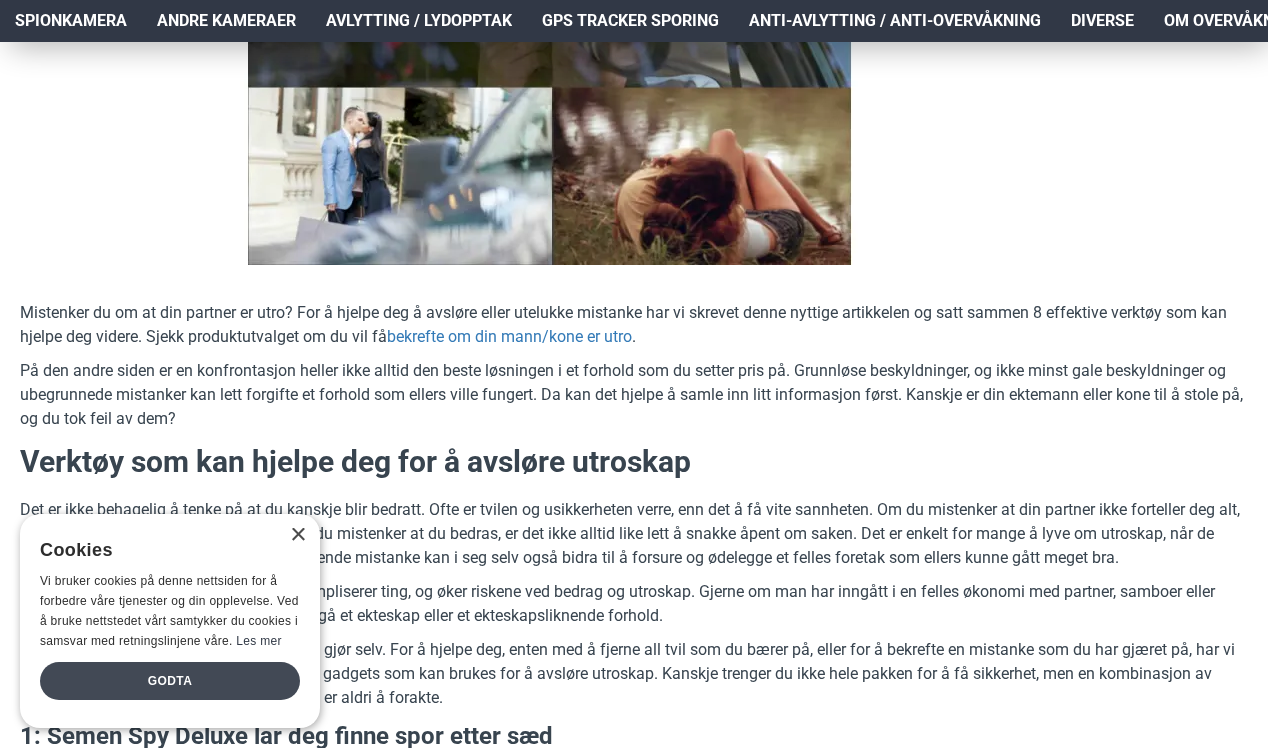 click on "Godta" at bounding box center (170, 681) 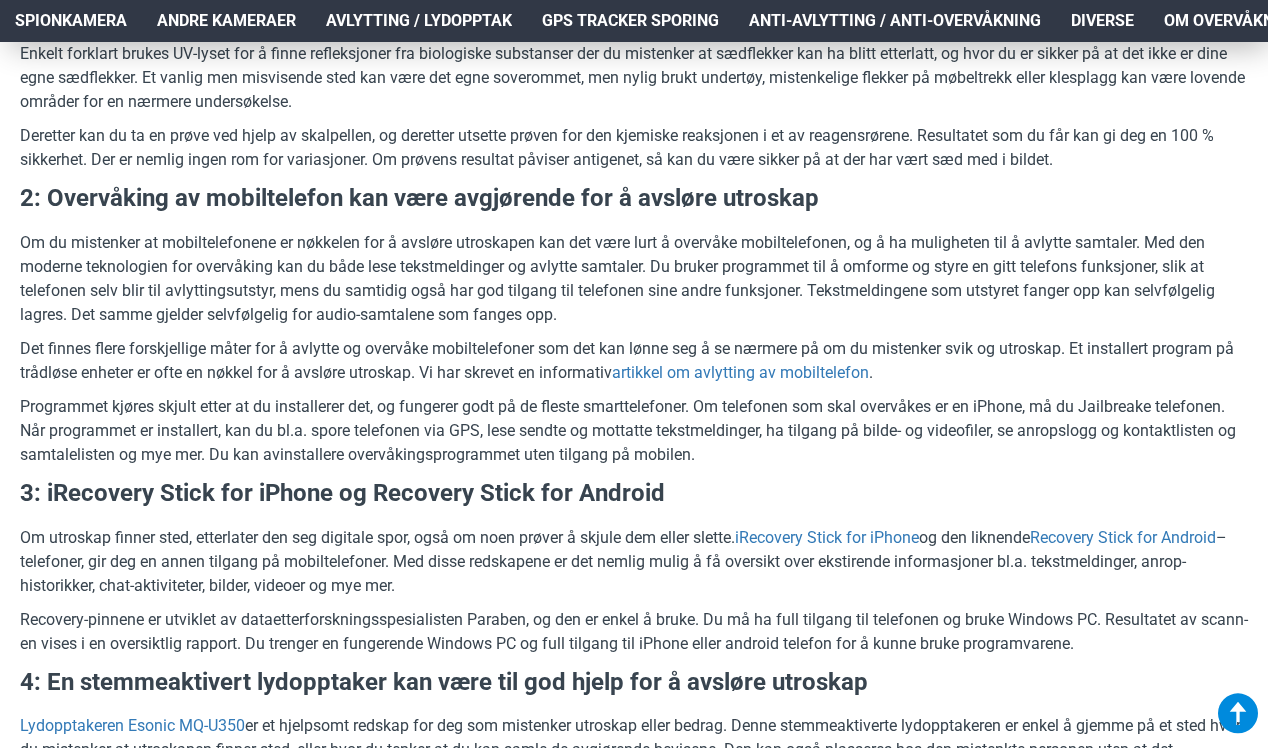 scroll, scrollTop: 2213, scrollLeft: 6, axis: both 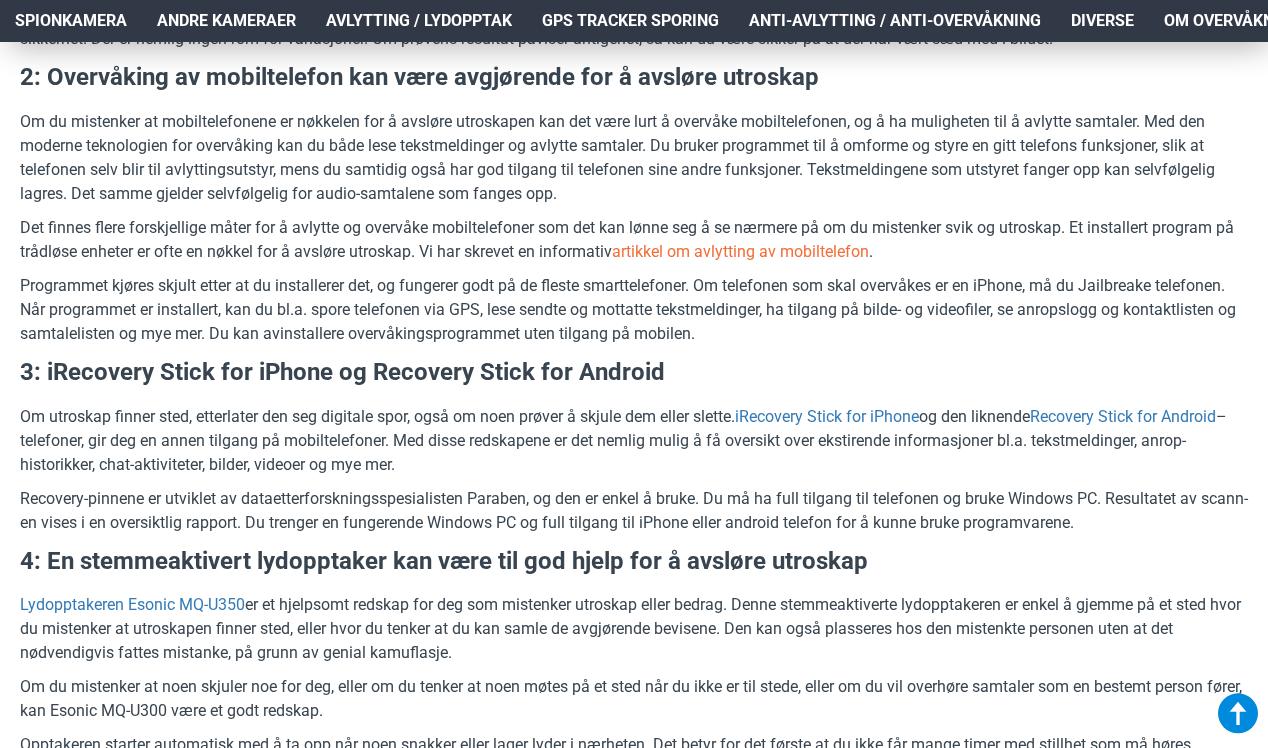 click on "artikkel om avlytting av mobiltelefon" at bounding box center (740, 252) 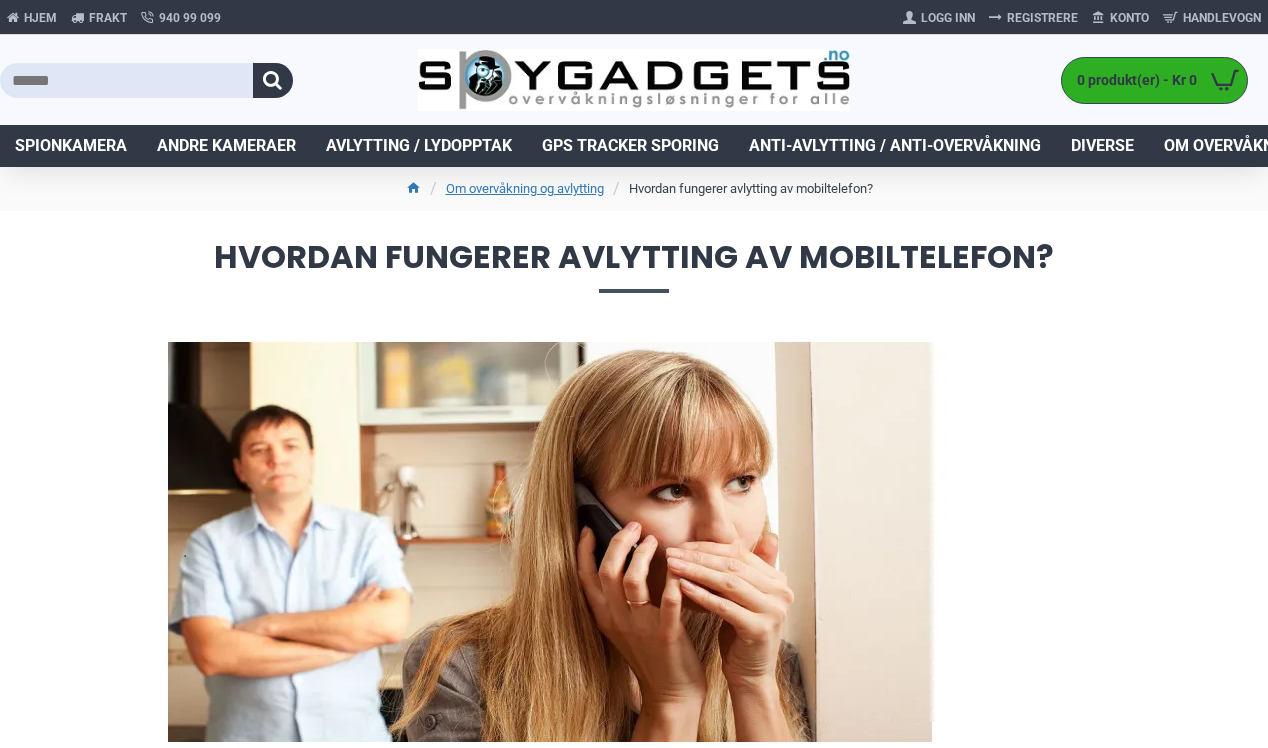 scroll, scrollTop: 0, scrollLeft: 0, axis: both 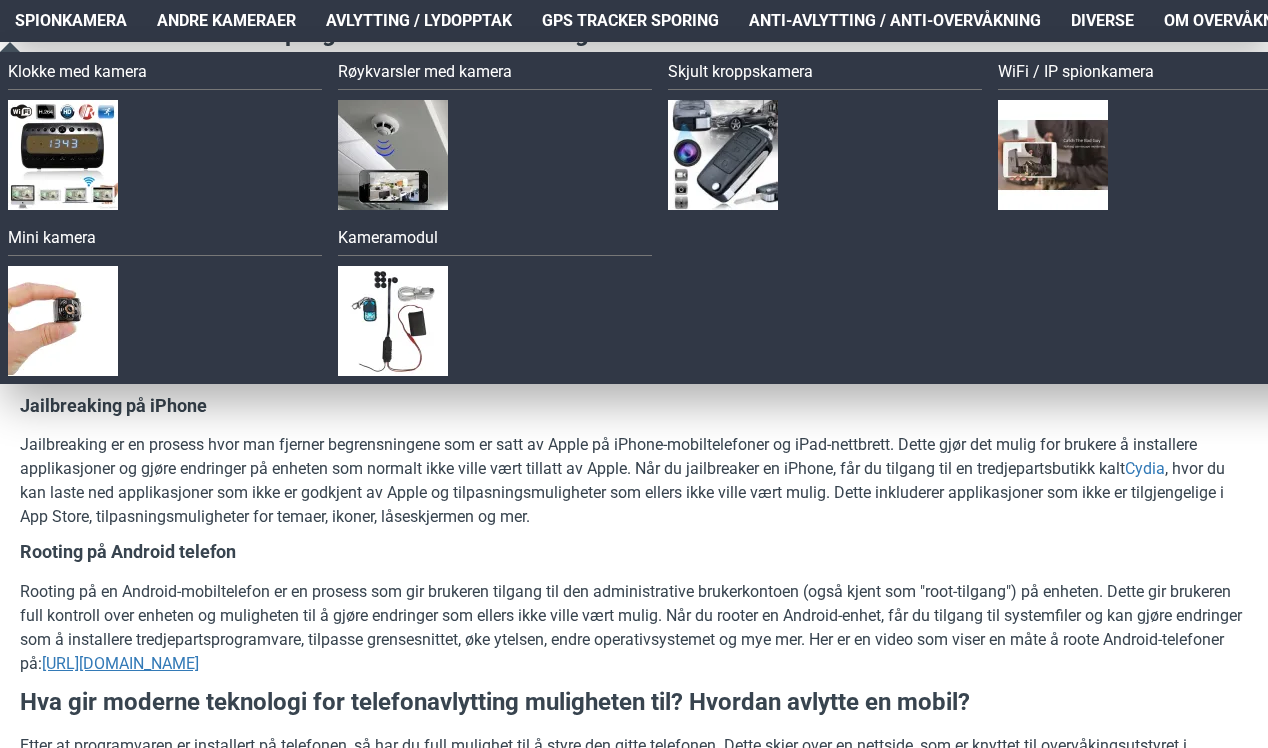 click at bounding box center [63, 321] 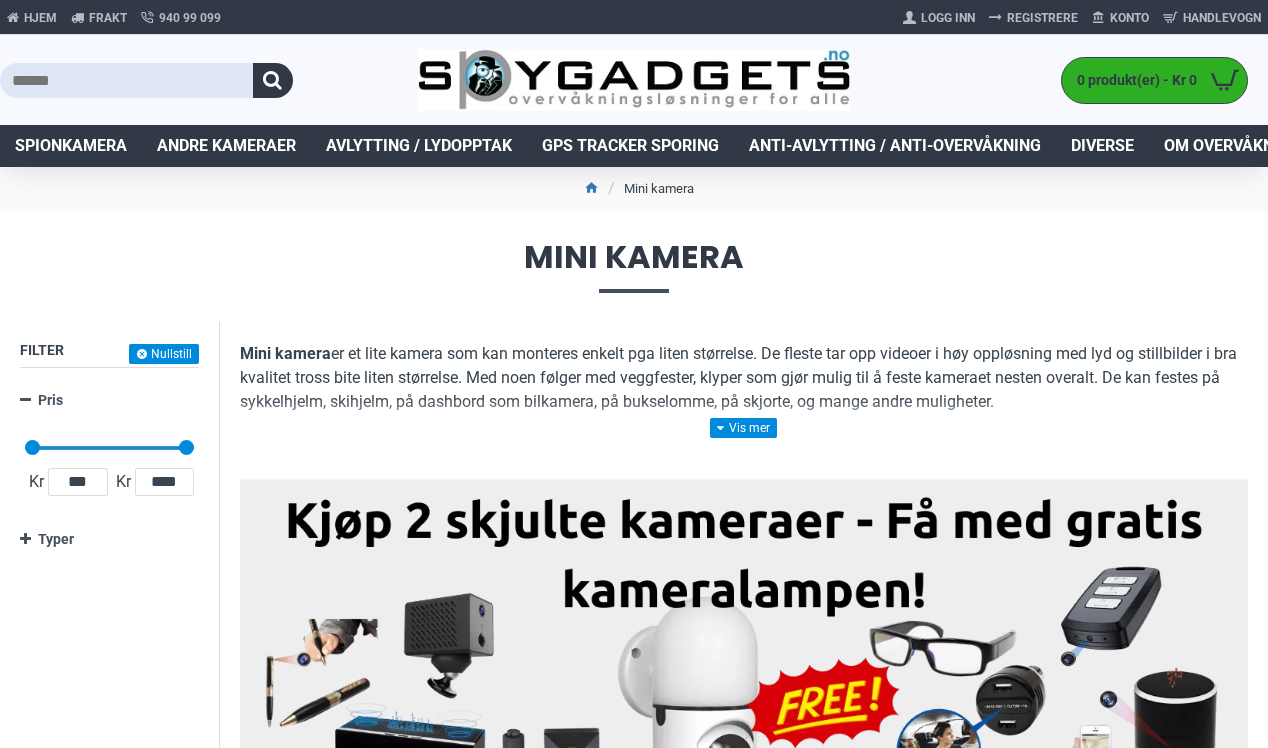scroll, scrollTop: 0, scrollLeft: 0, axis: both 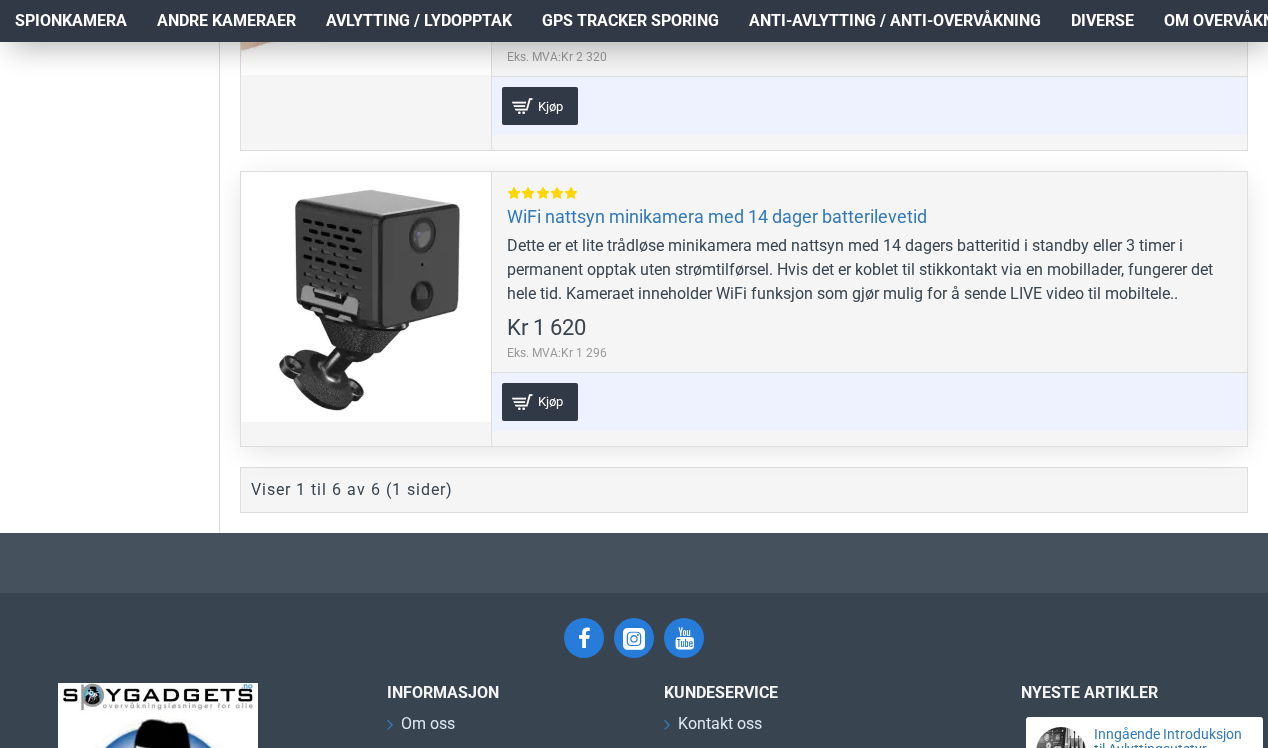 click on "Dette er et lite trådløse minikamera med nattsyn med 14 dagers batteritid i standby eller 3 timer i permanent opptak uten strømtilførsel. Hvis det er koblet til stikkontakt via en mobillader, fungerer det hele tid. Kameraet inneholder WiFi funksjon som gjør mulig for å sende LIVE video til mobiltele.." at bounding box center [869, 270] 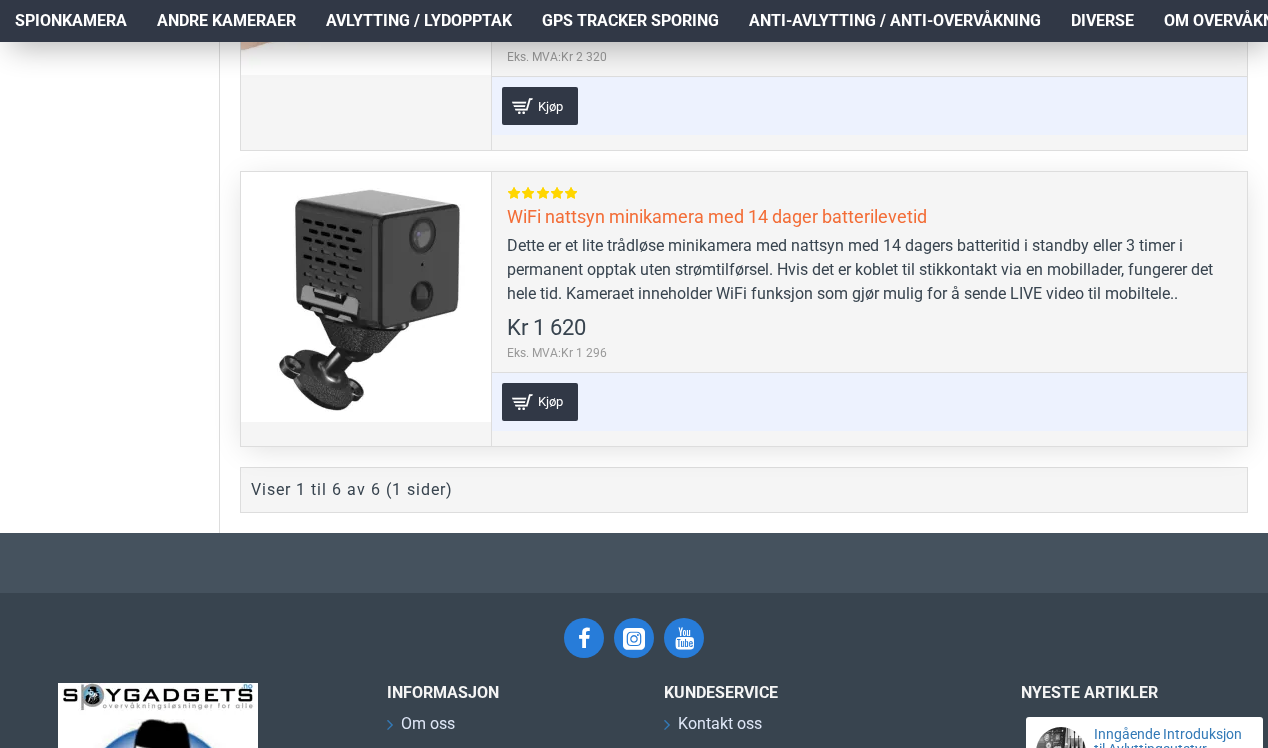 click on "WiFi nattsyn minikamera med 14 dager batterilevetid" at bounding box center [717, 216] 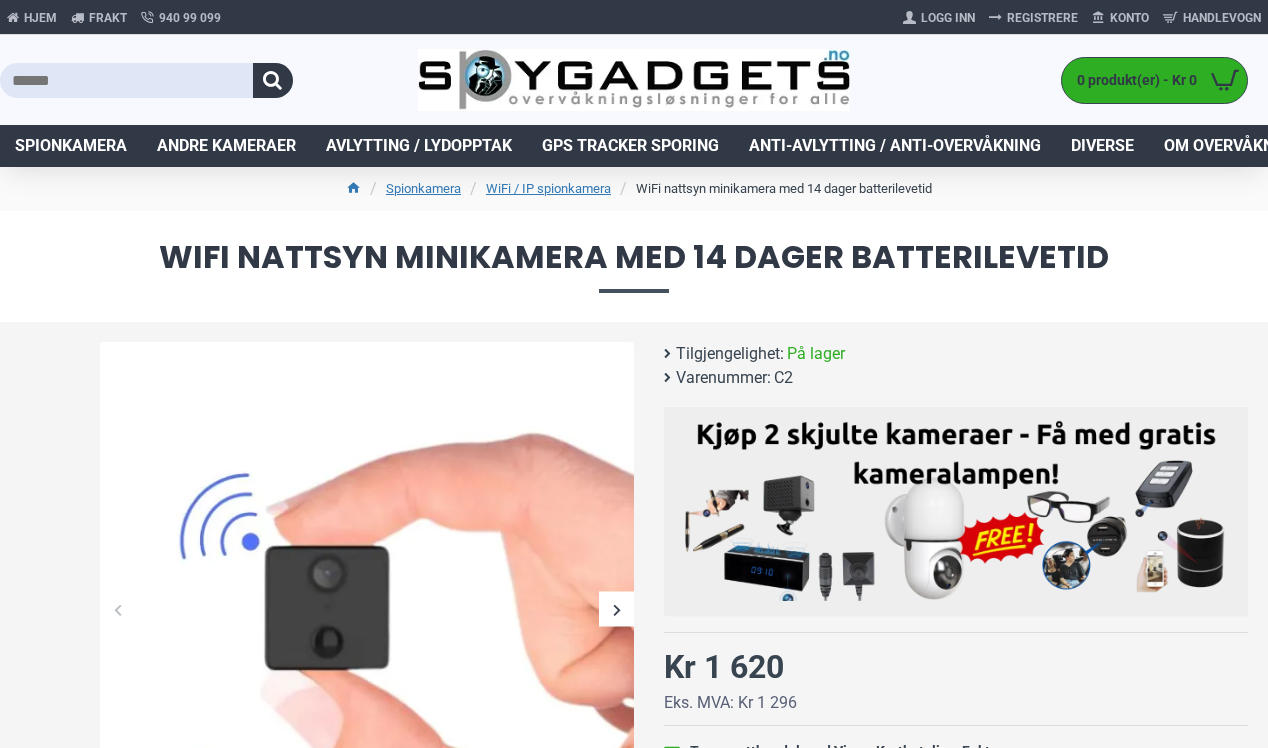 scroll, scrollTop: 201, scrollLeft: 0, axis: vertical 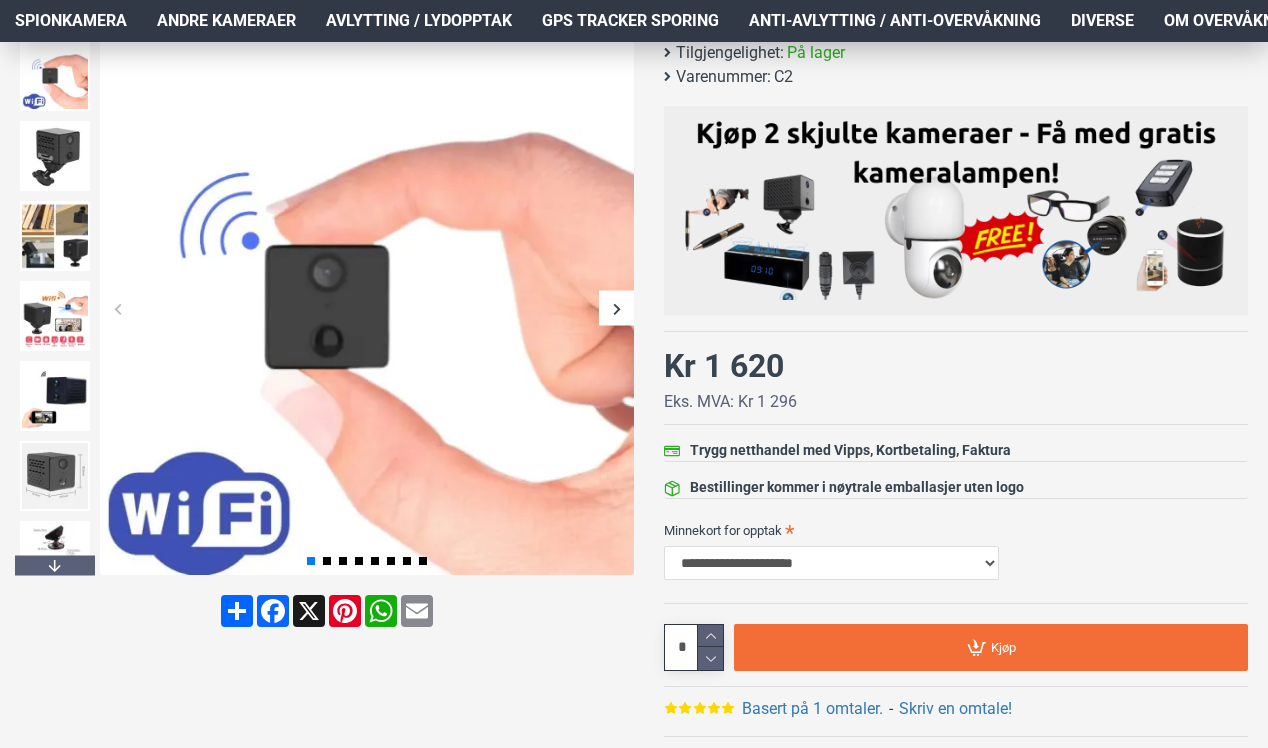 click at bounding box center (616, 308) 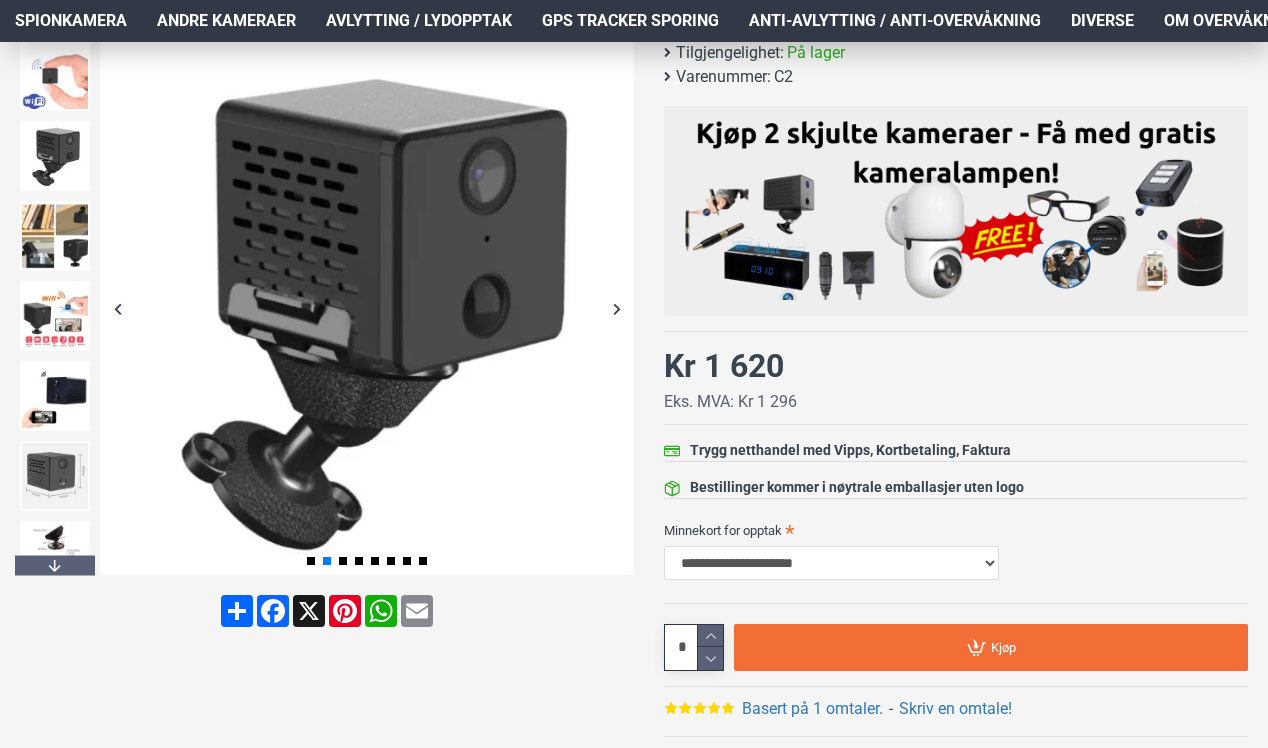 click at bounding box center (616, 308) 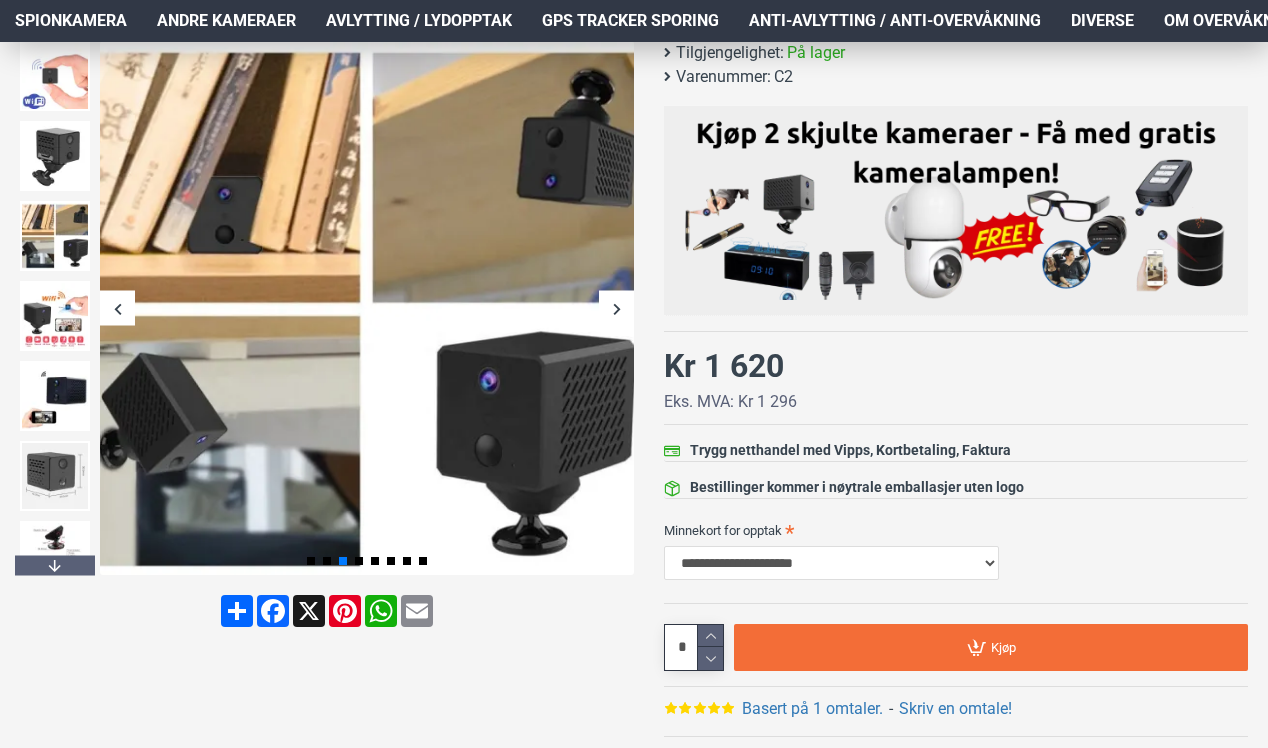 click at bounding box center [616, 308] 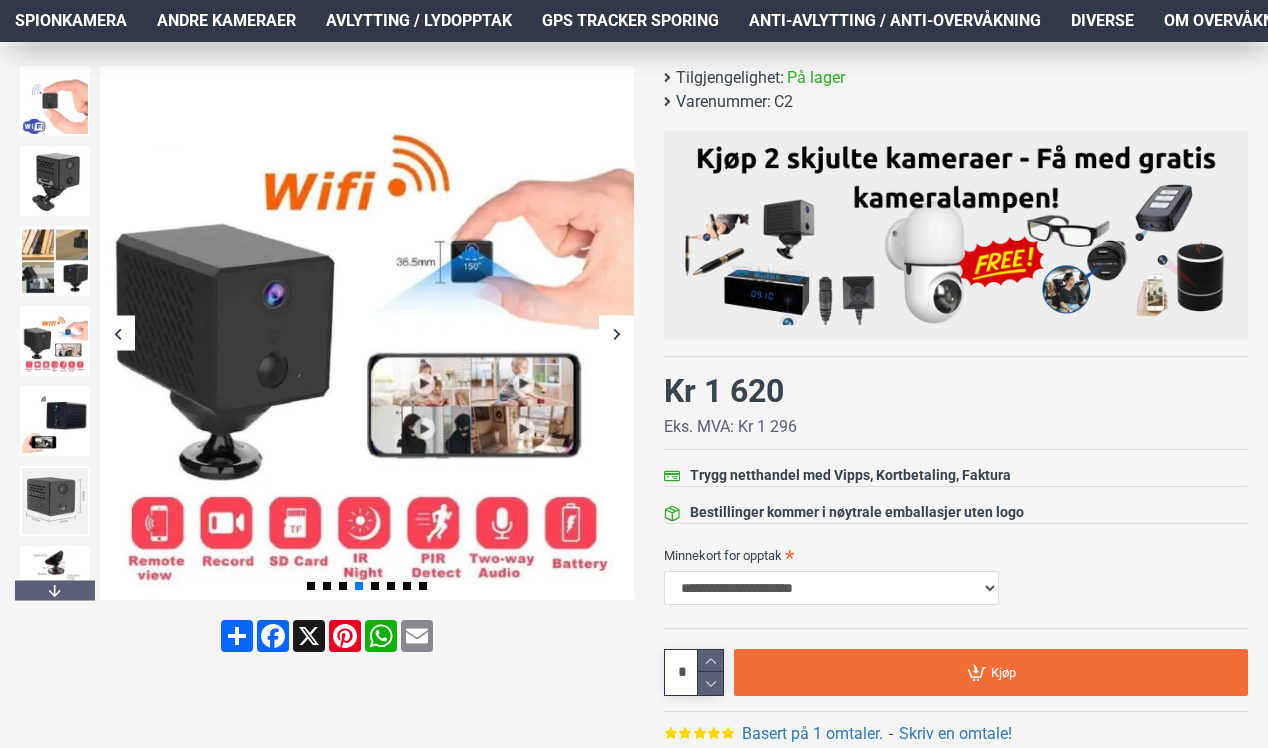 scroll, scrollTop: 272, scrollLeft: 6, axis: both 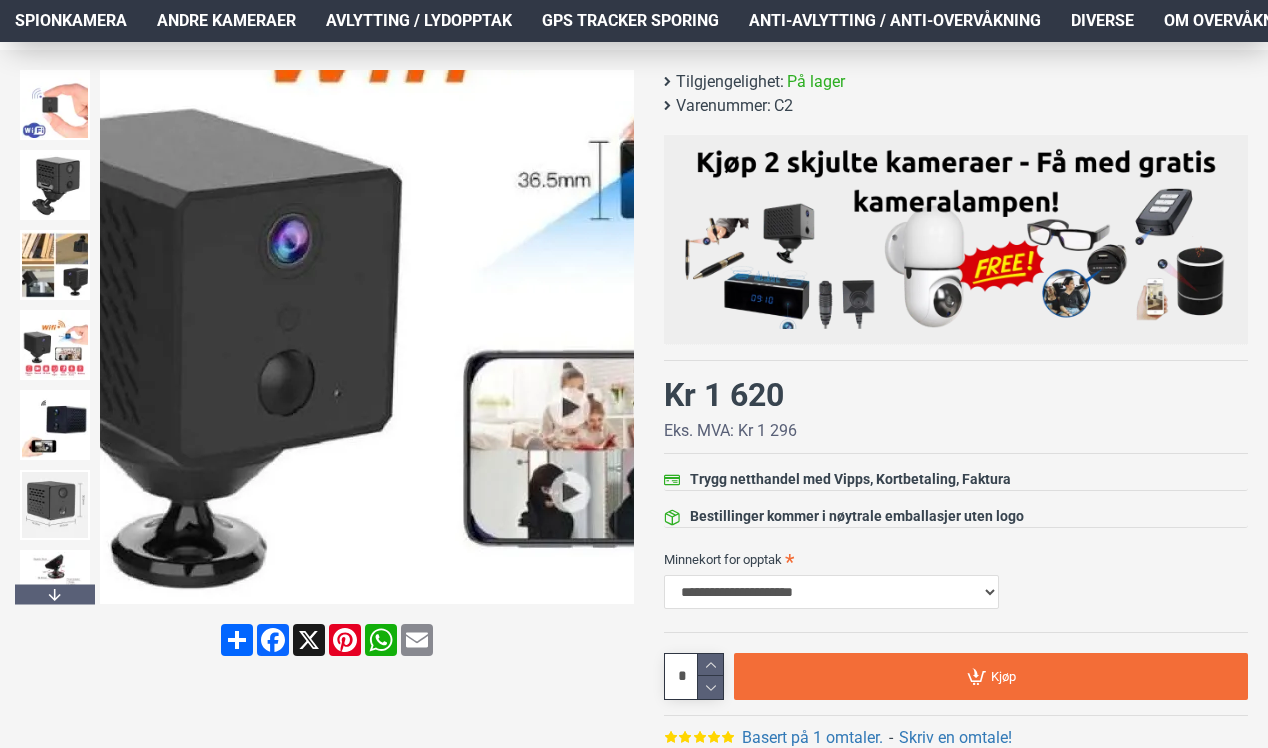 click at bounding box center (367, 337) 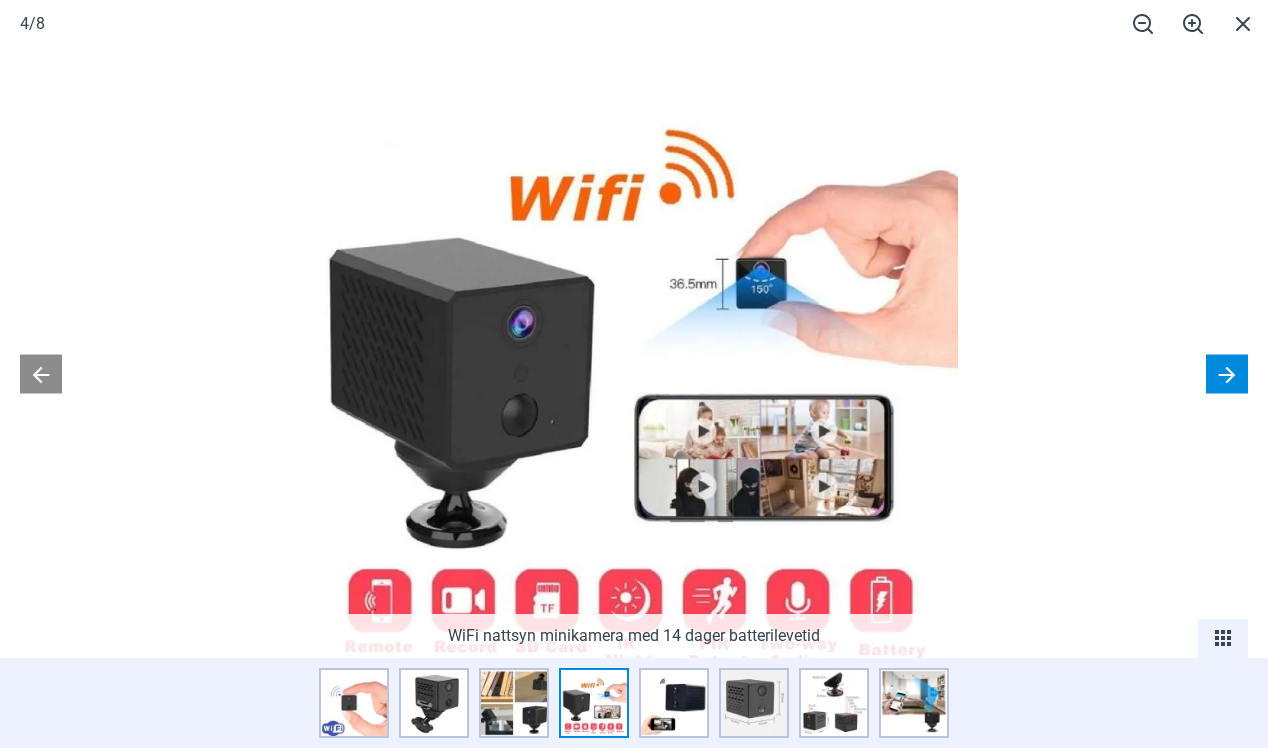click at bounding box center (1227, 374) 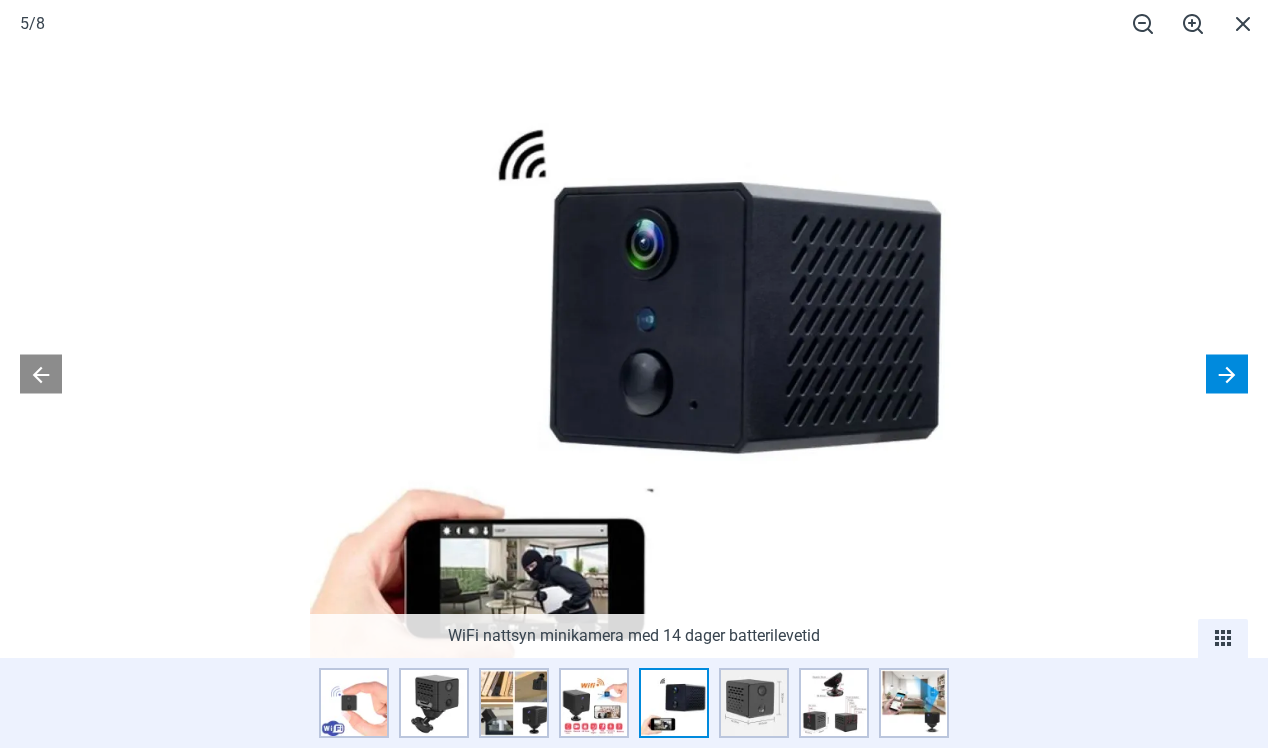 scroll, scrollTop: 337, scrollLeft: 6, axis: both 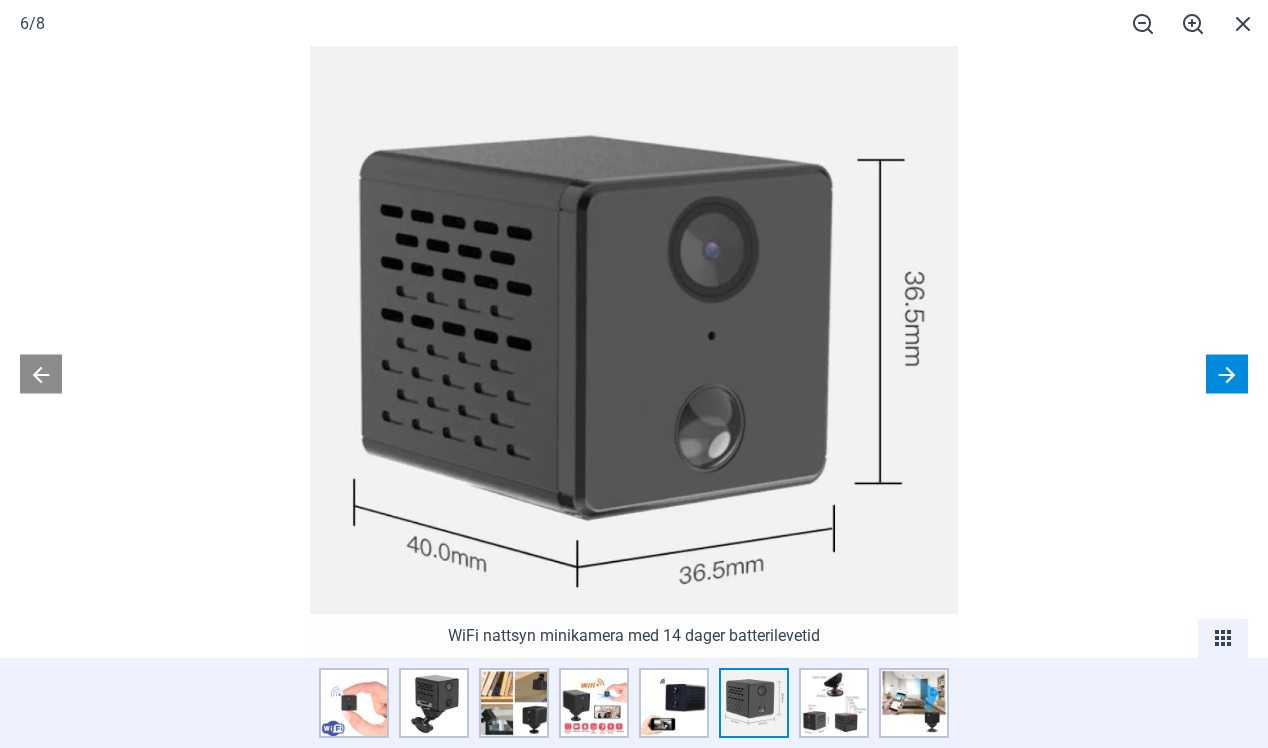 click at bounding box center (1227, 374) 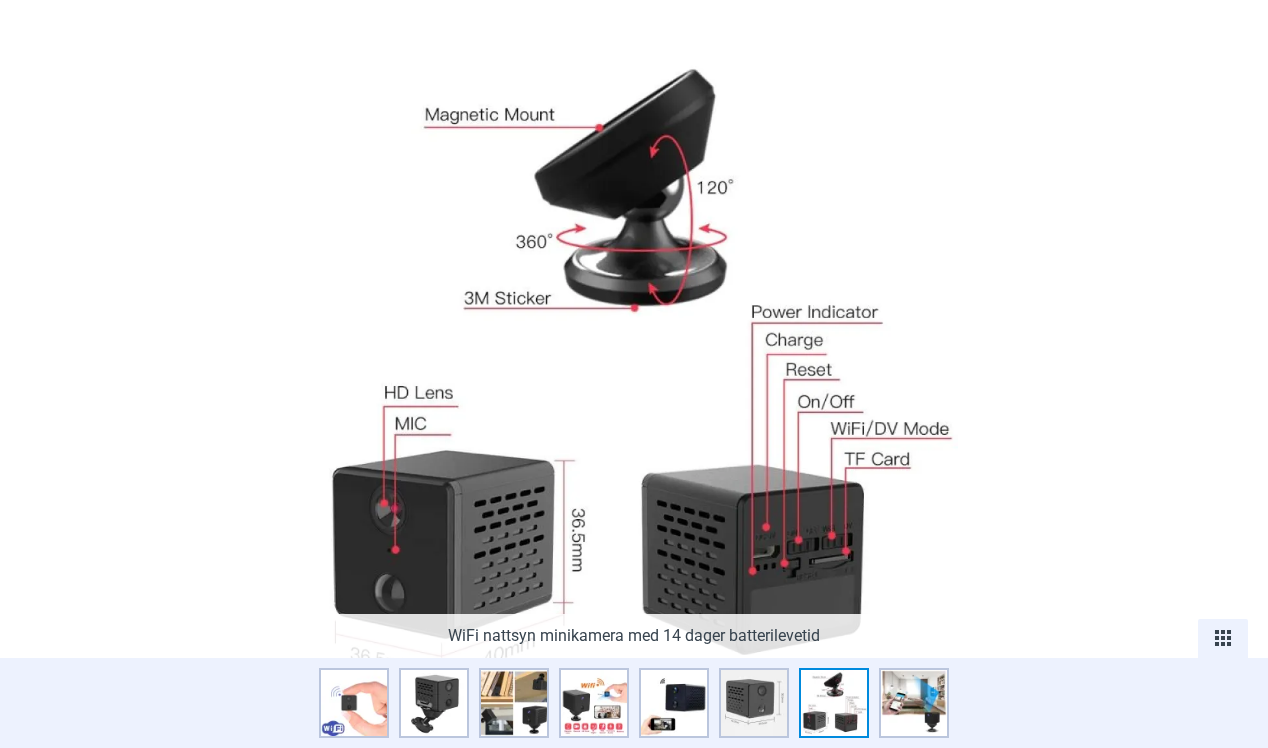 scroll, scrollTop: 452, scrollLeft: 6, axis: both 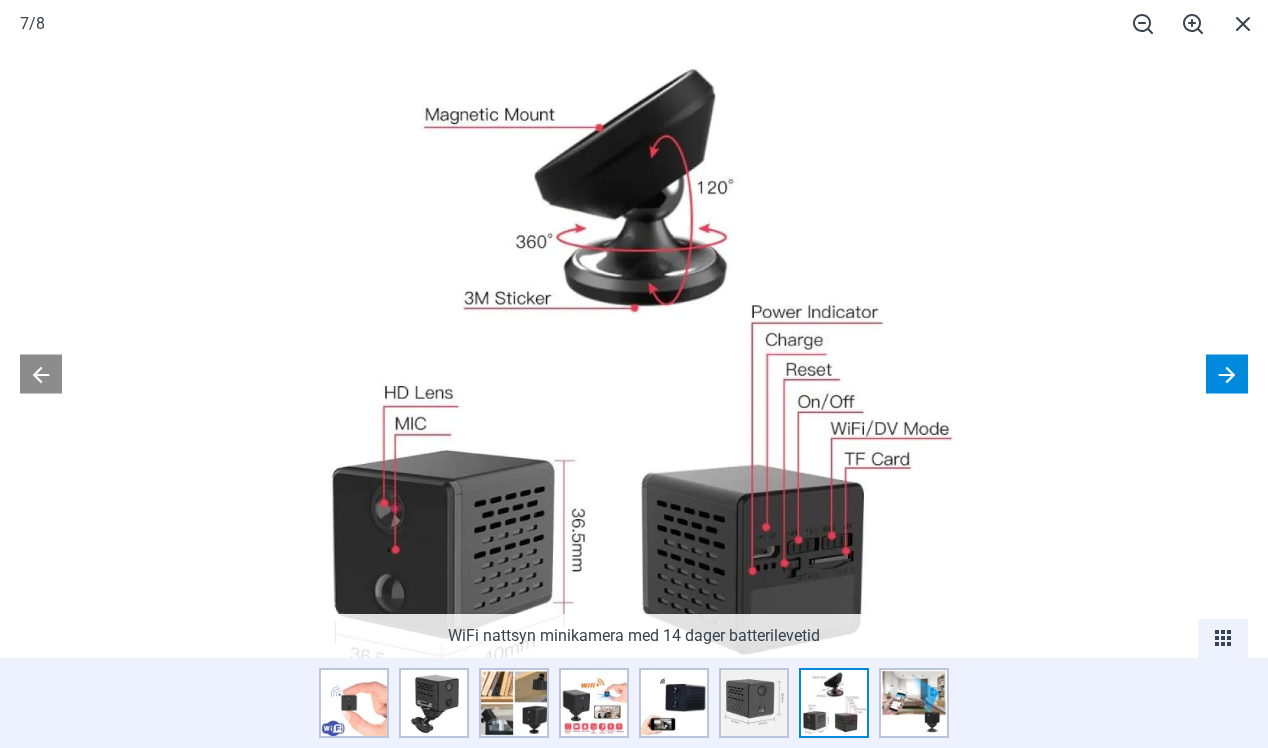 click at bounding box center [1227, 374] 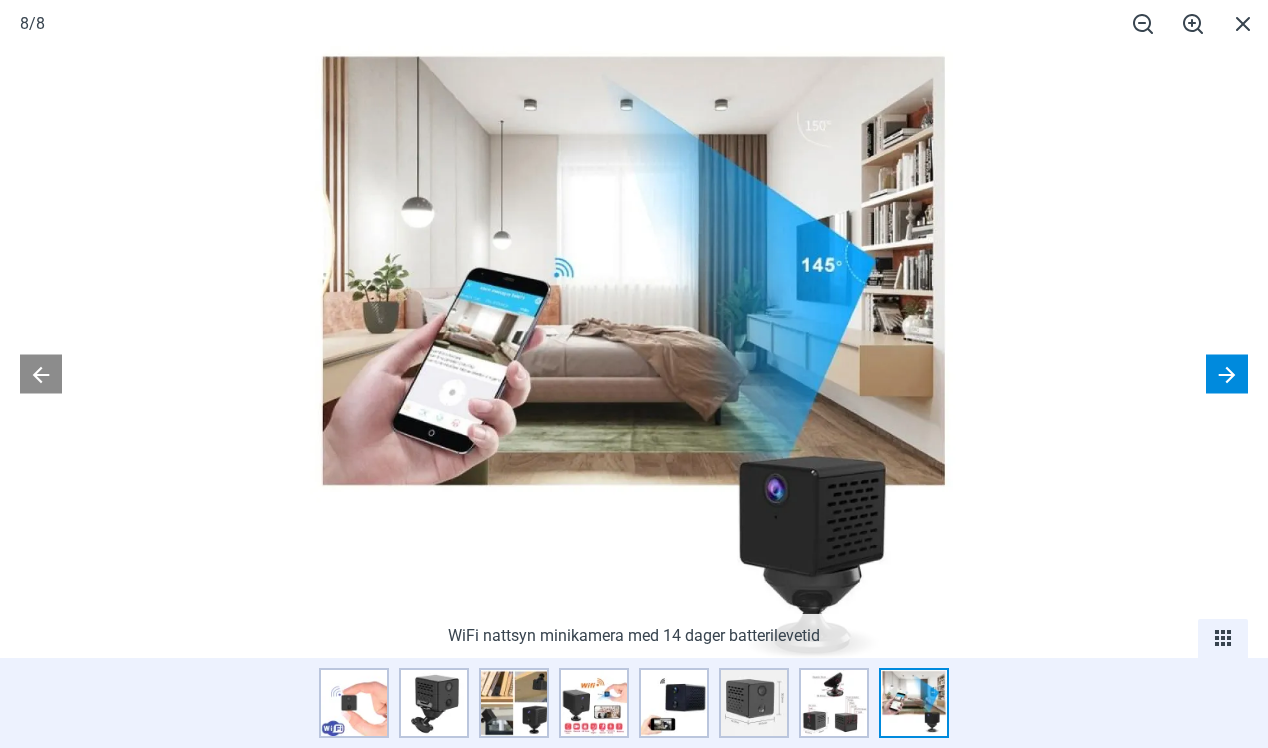 click at bounding box center (1227, 374) 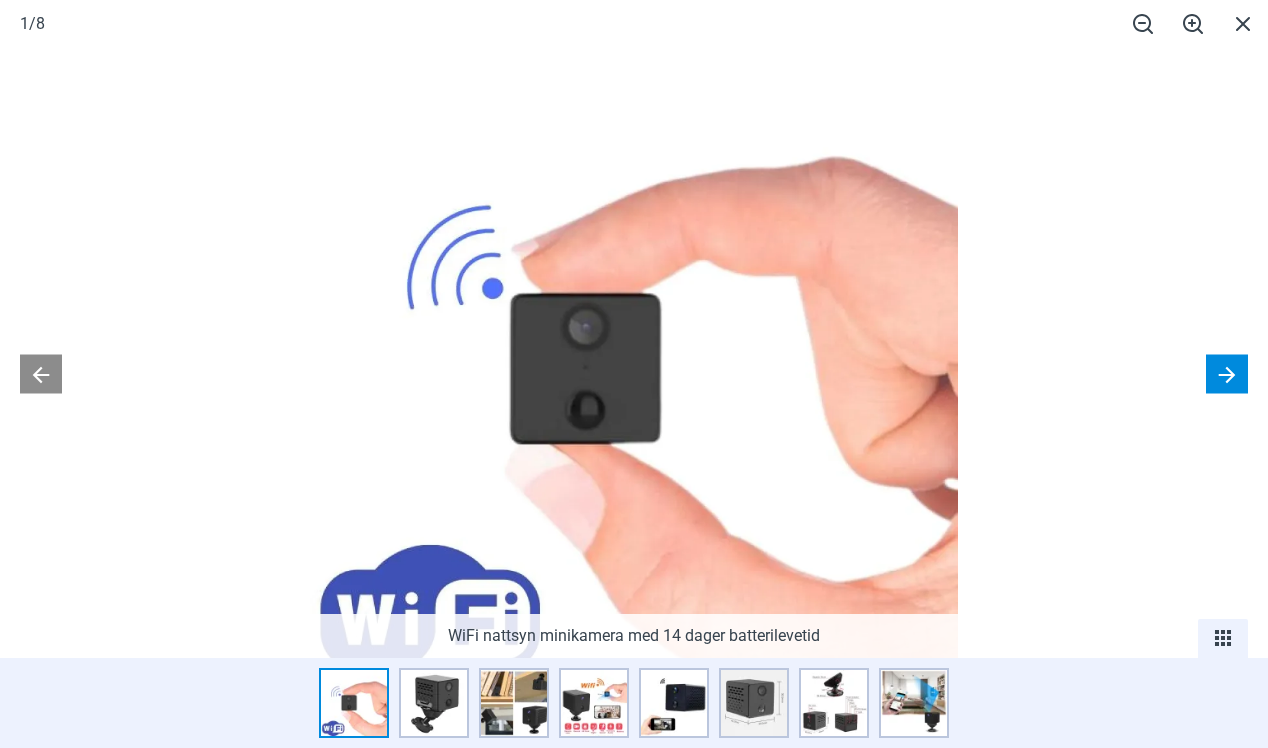 scroll, scrollTop: 516, scrollLeft: 6, axis: both 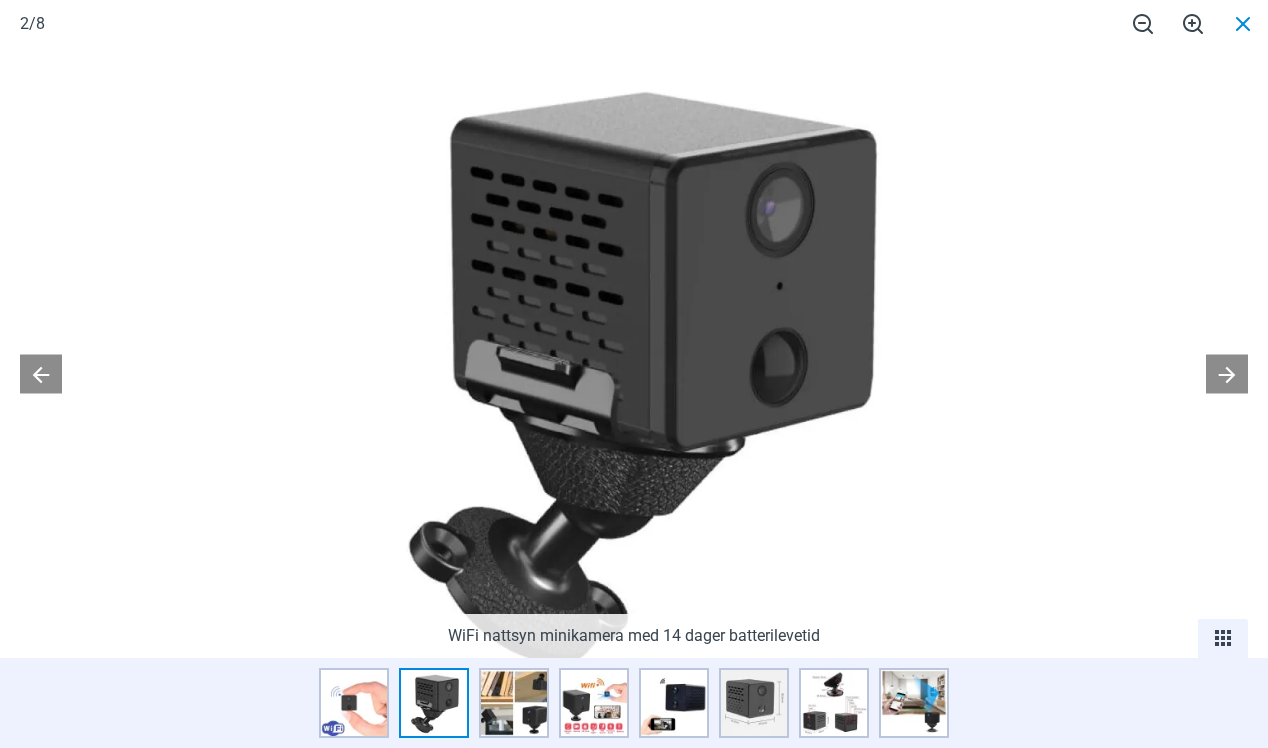 click at bounding box center [1243, 23] 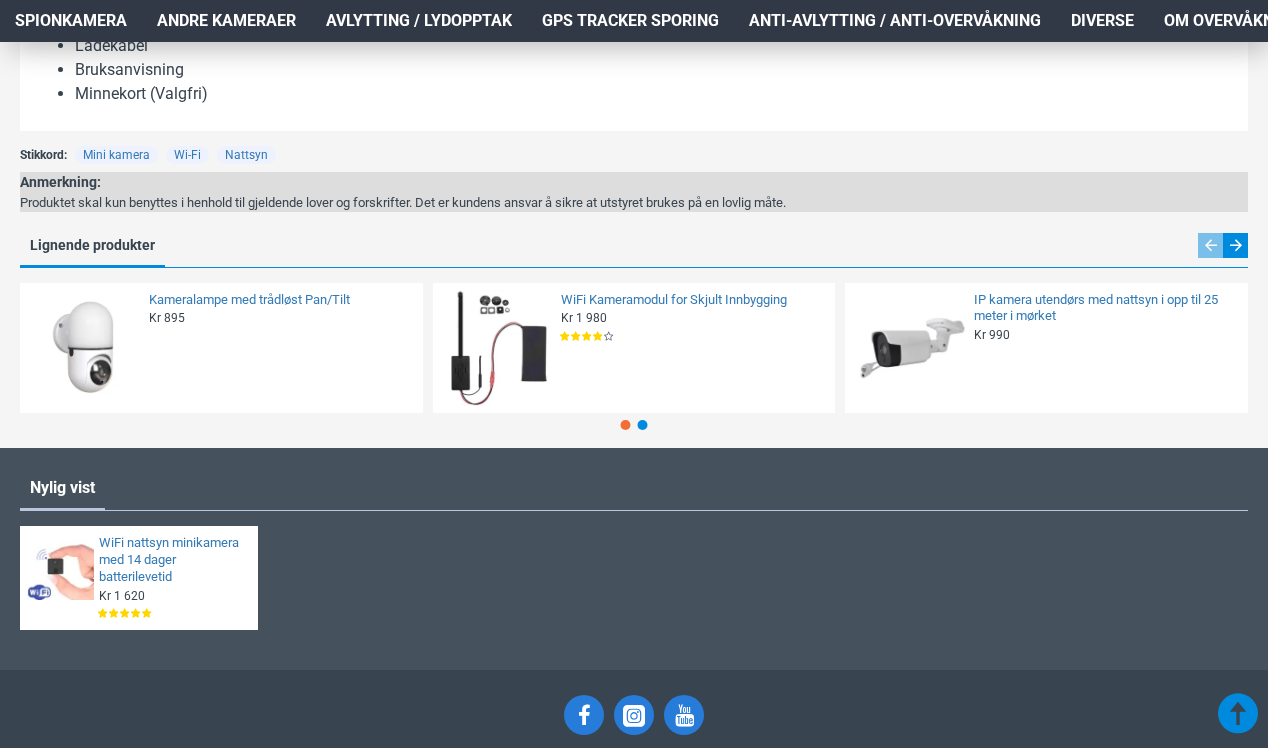 scroll, scrollTop: 2444, scrollLeft: 6, axis: both 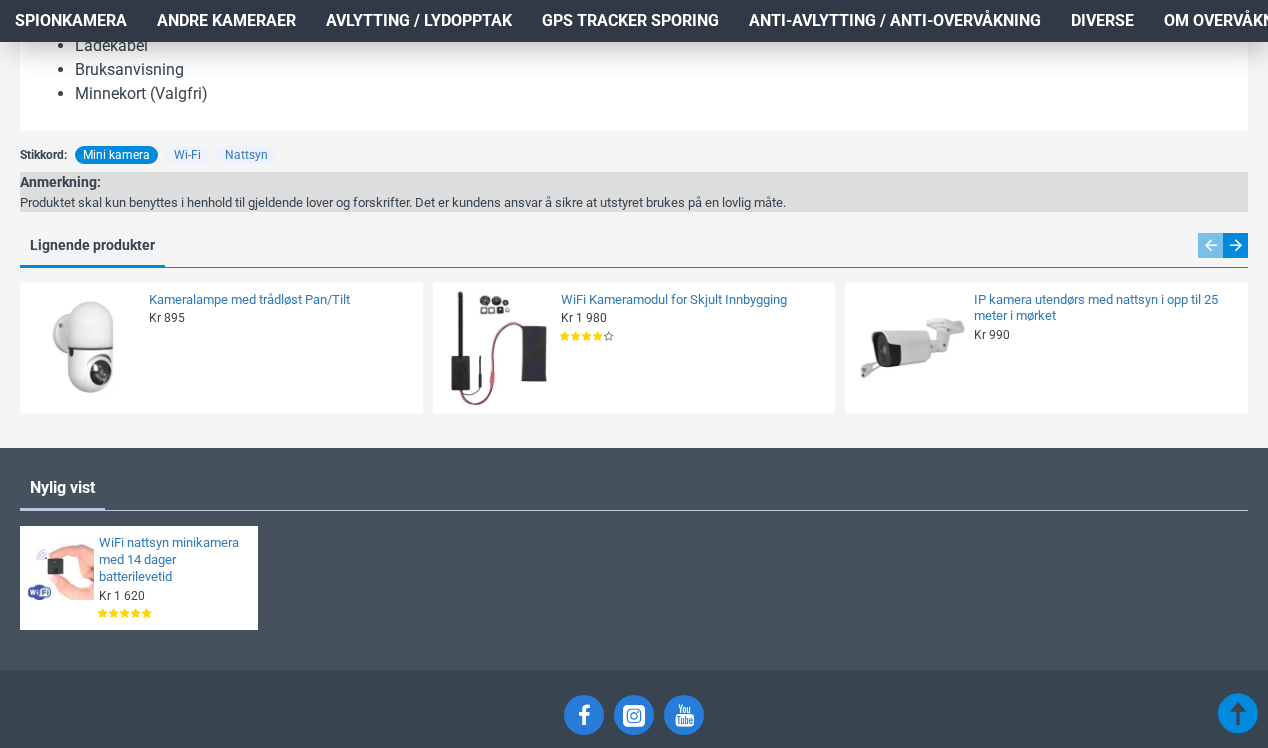 click on "Mini kamera" at bounding box center (116, 155) 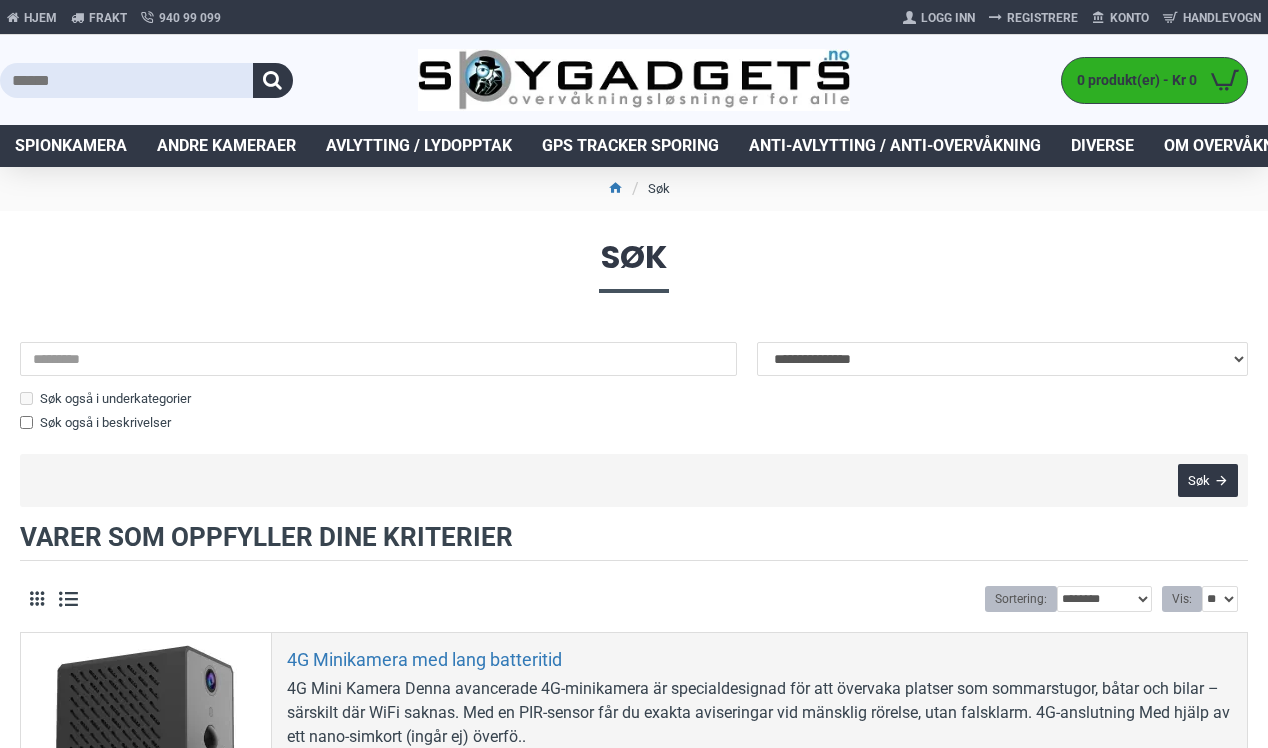 scroll, scrollTop: 0, scrollLeft: 0, axis: both 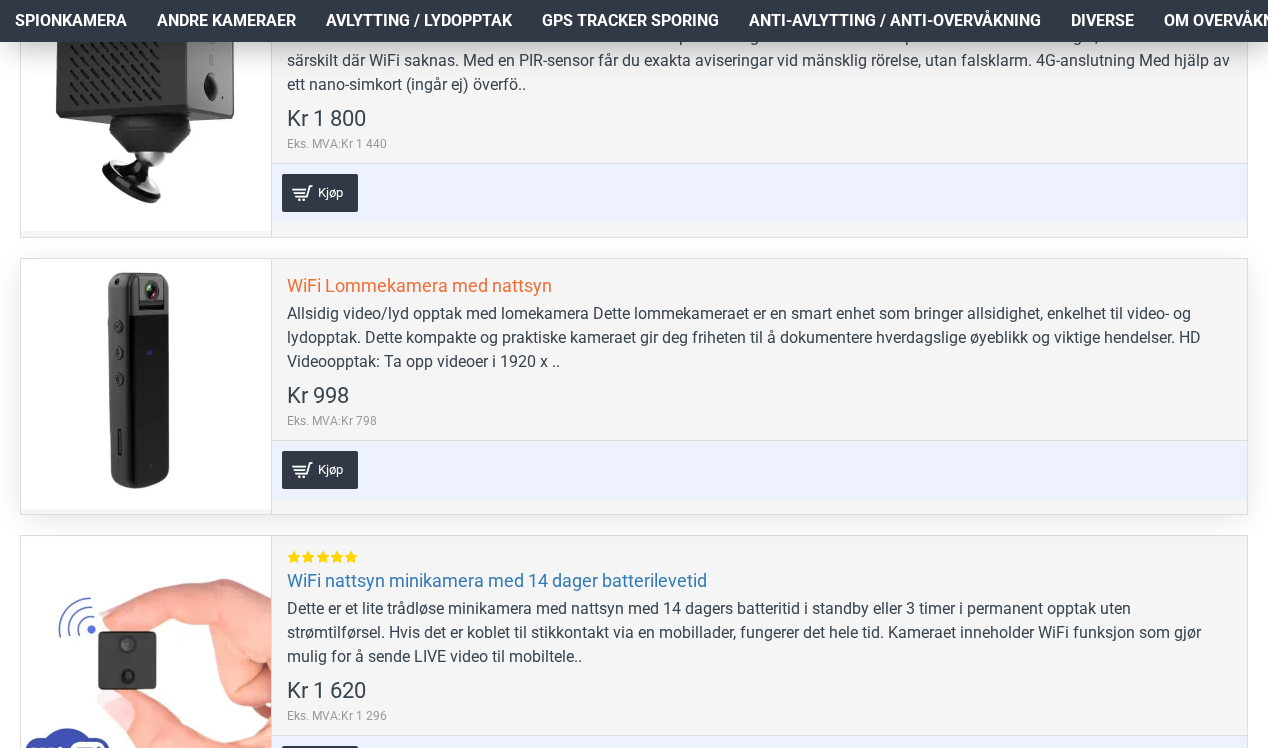 click on "WiFi Lommekamera med nattsyn" at bounding box center [419, 285] 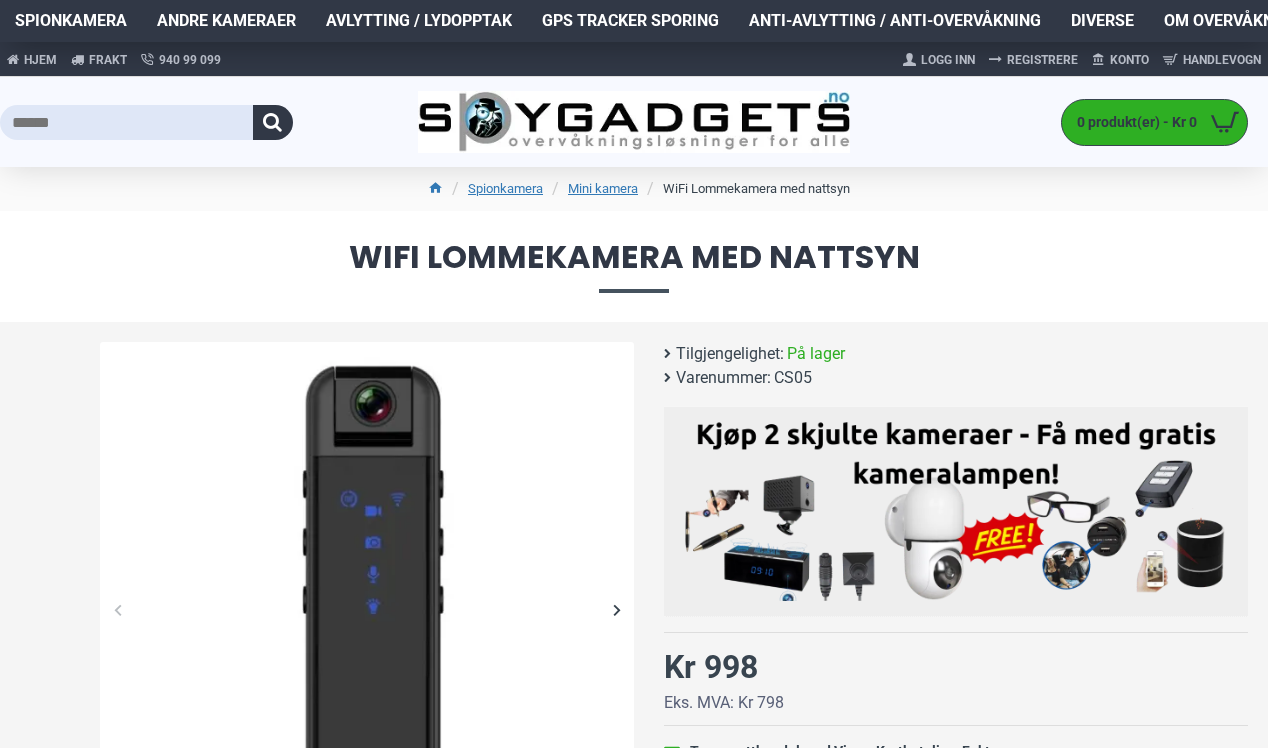 scroll, scrollTop: 436, scrollLeft: 0, axis: vertical 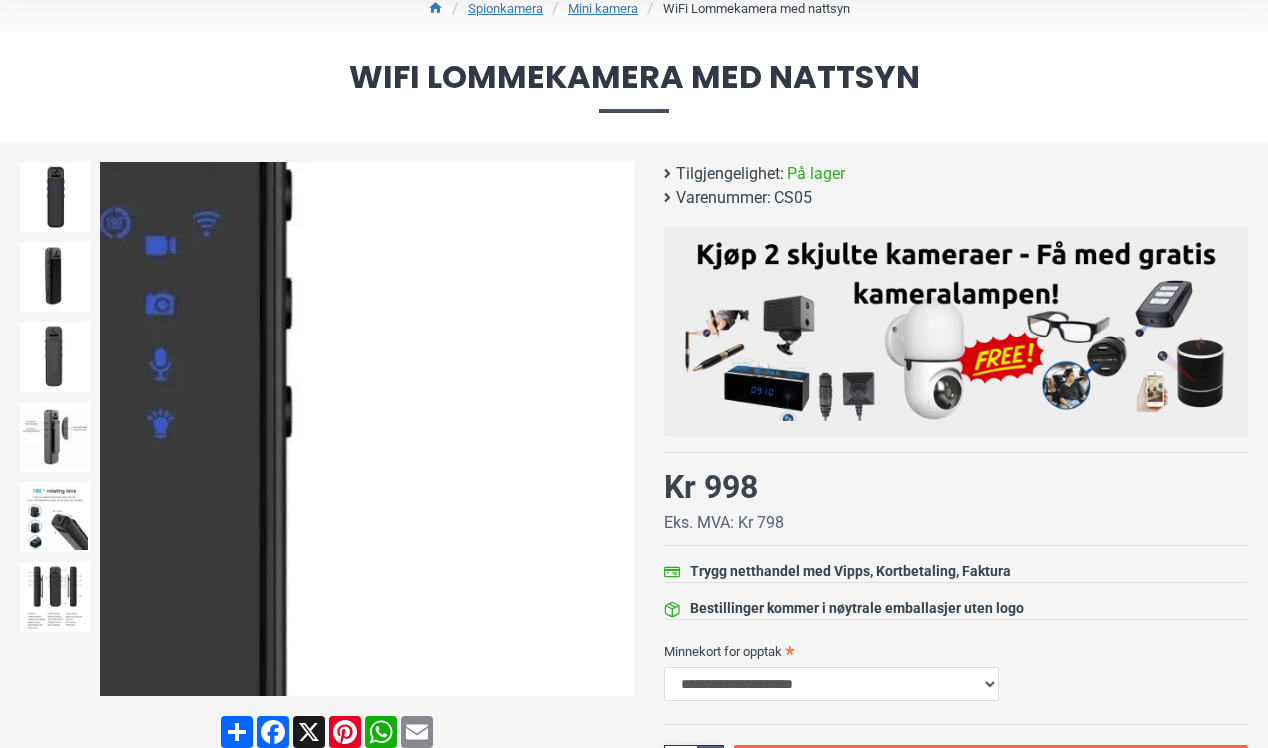 click at bounding box center [616, 429] 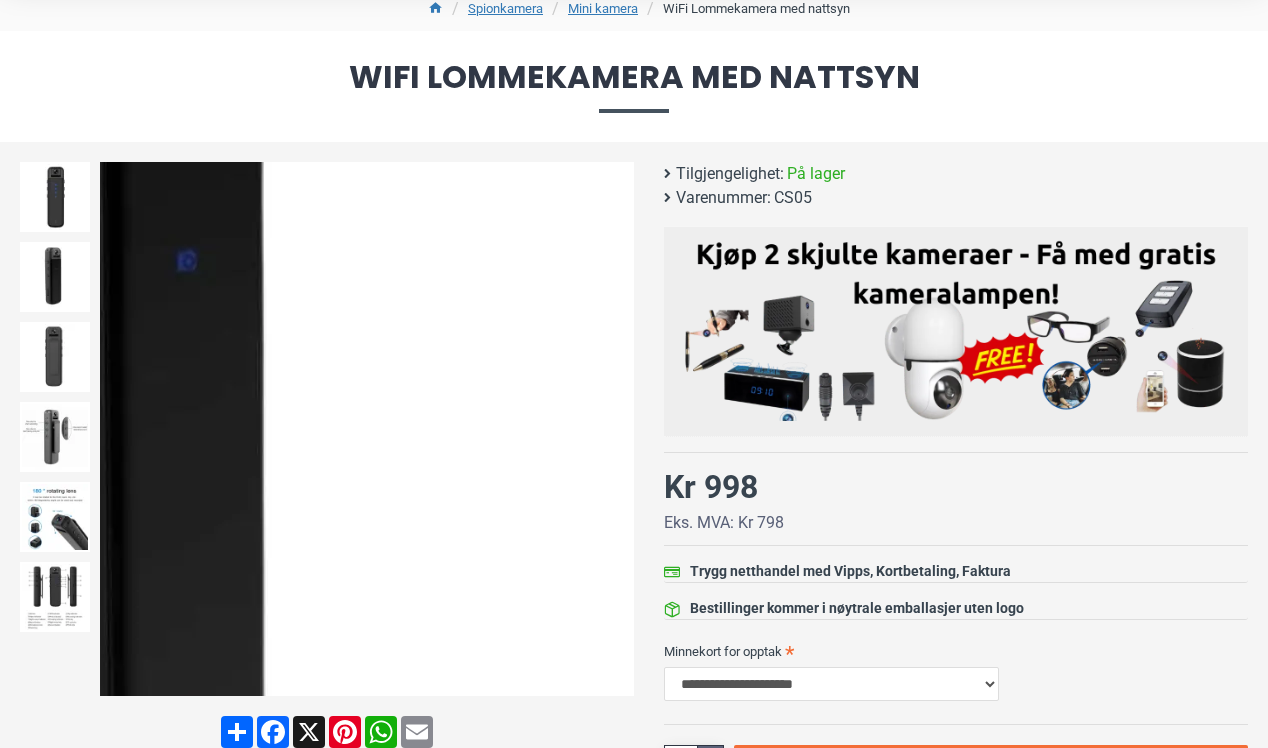 click at bounding box center (367, 429) 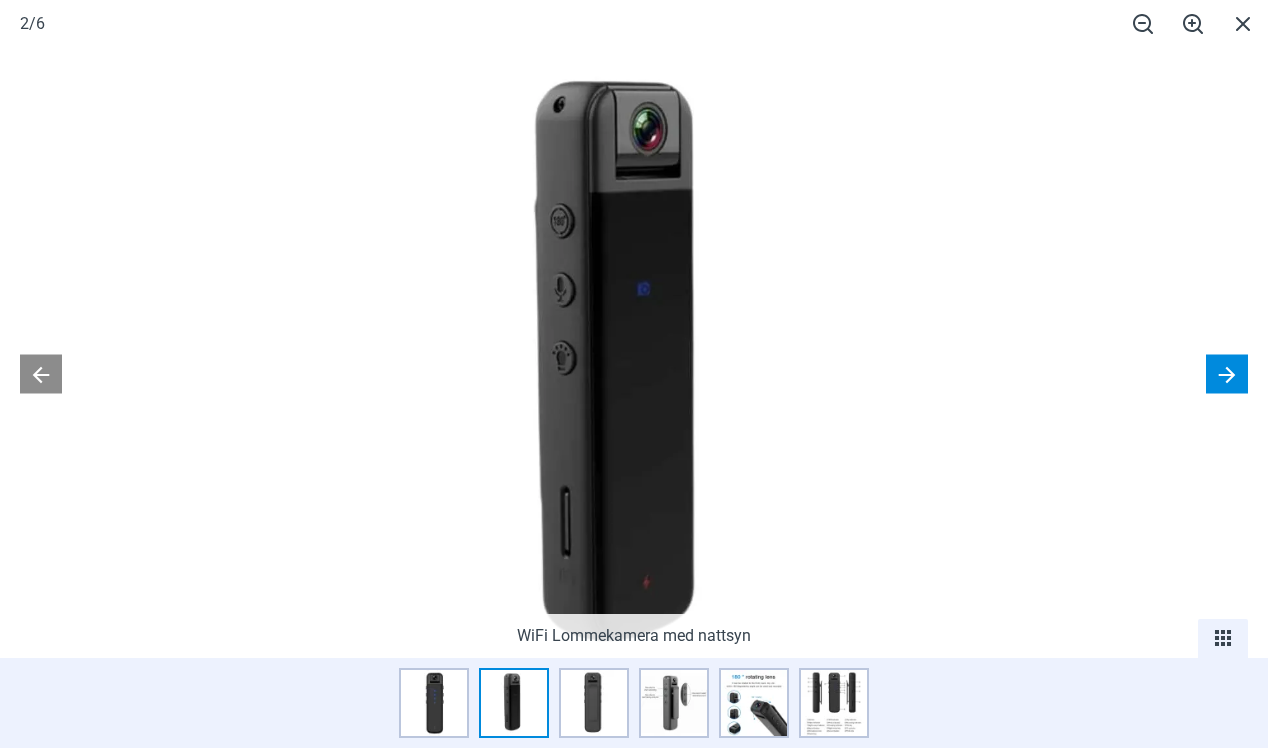 click at bounding box center [1227, 374] 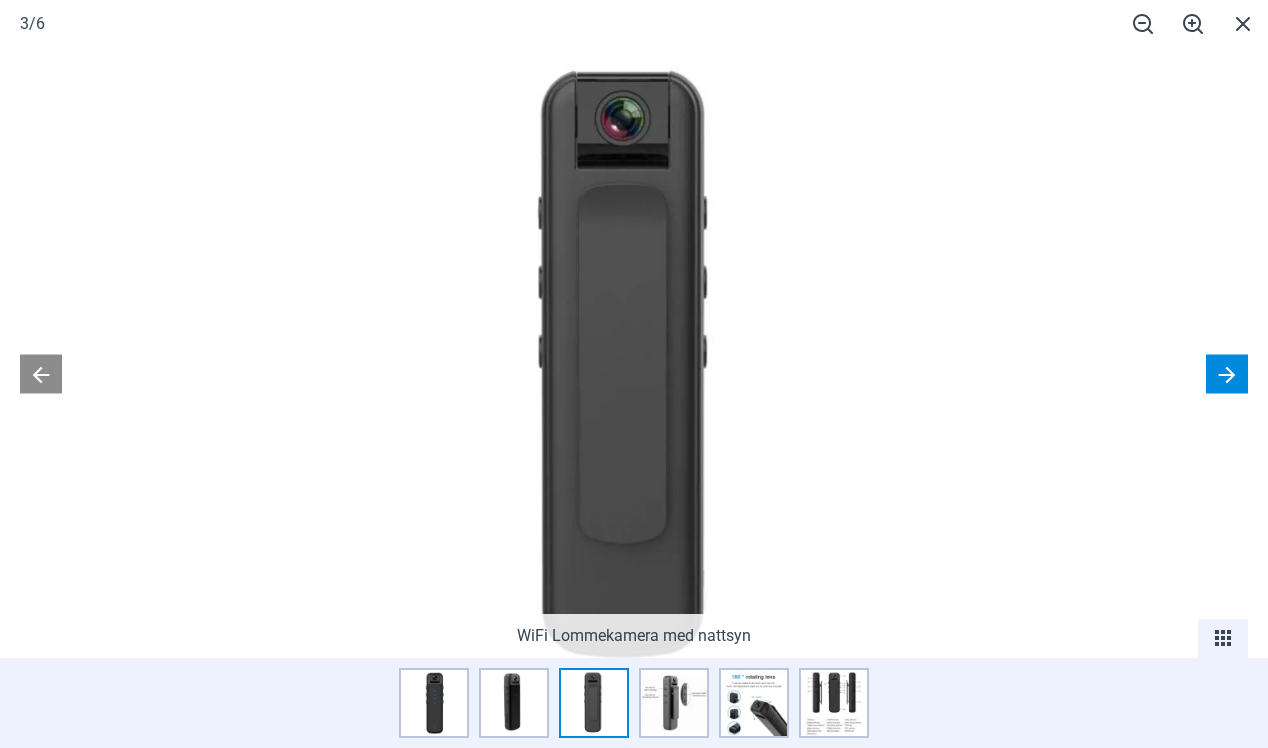 click at bounding box center (1227, 374) 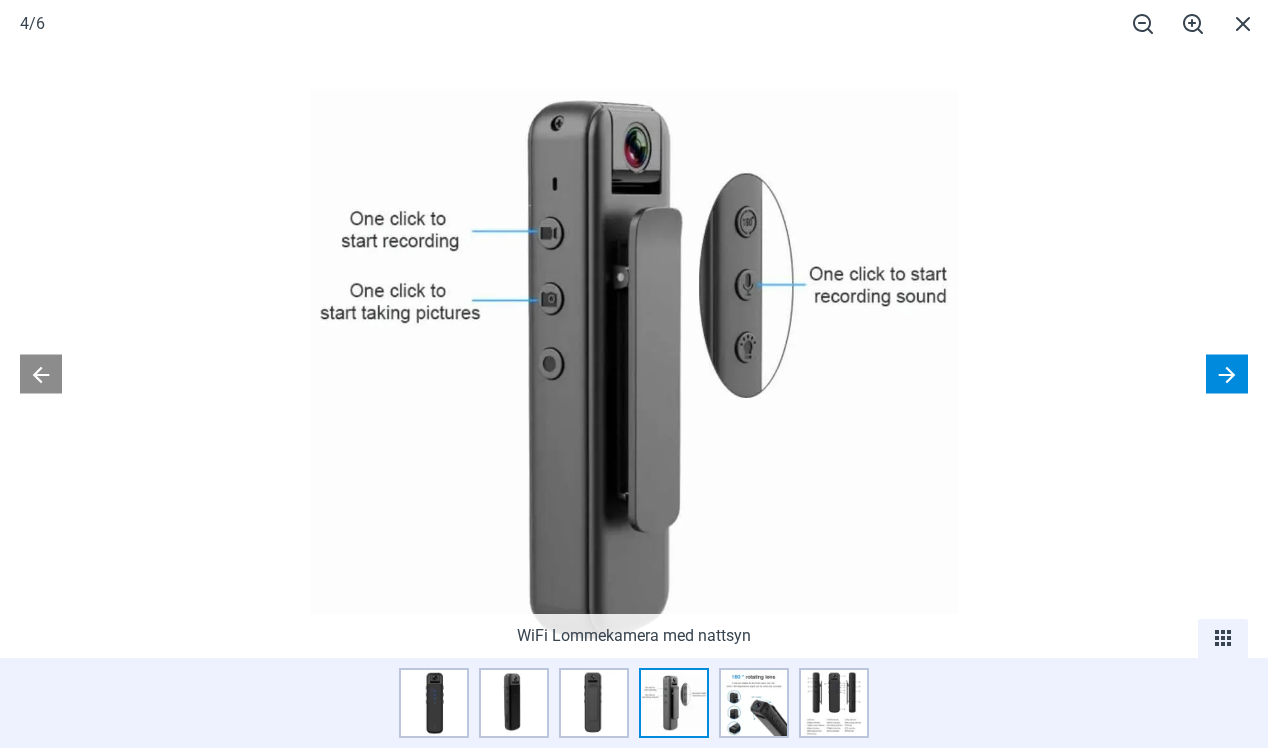click at bounding box center [1227, 374] 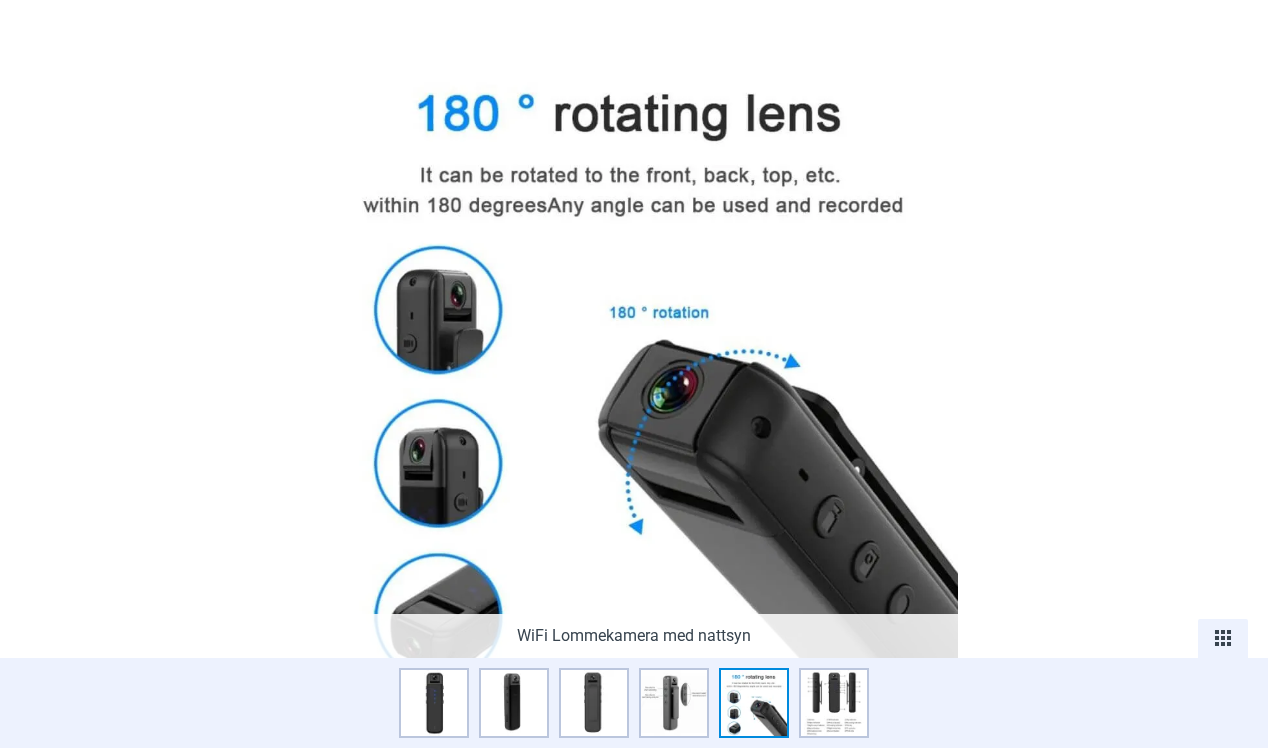 scroll, scrollTop: 329, scrollLeft: 1, axis: both 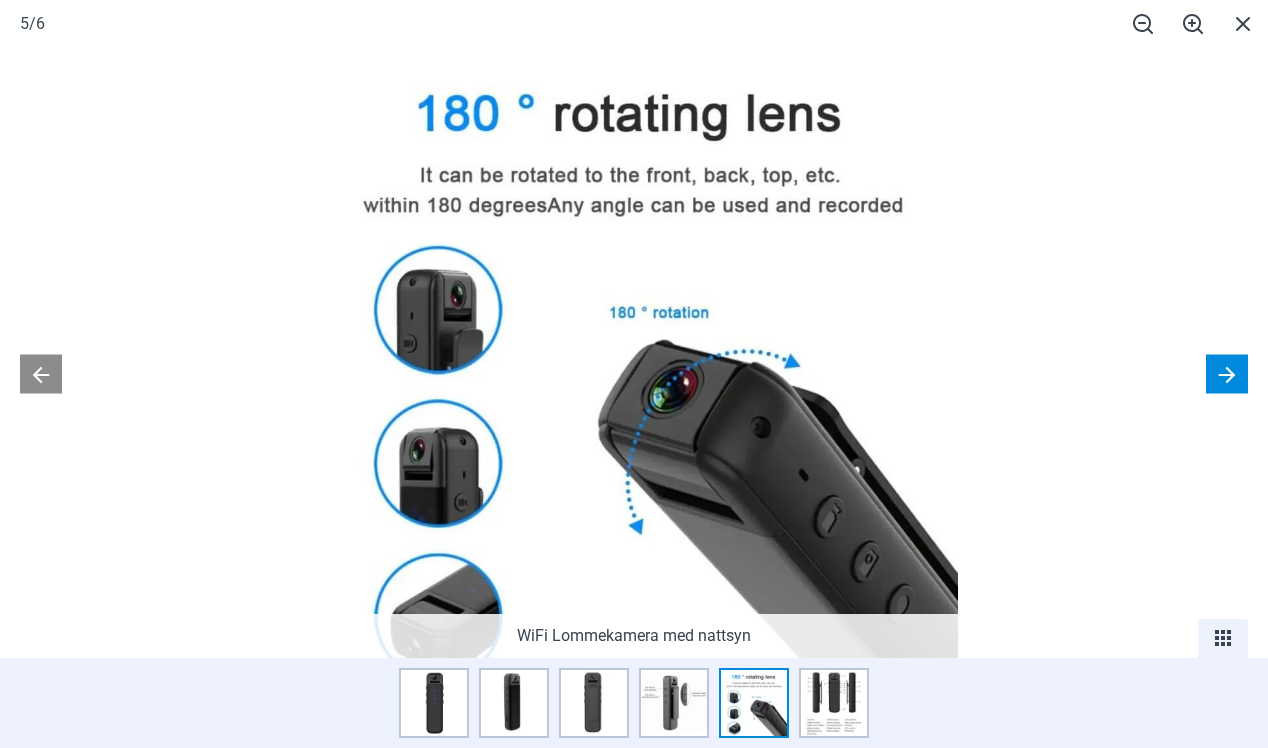 click at bounding box center [1227, 374] 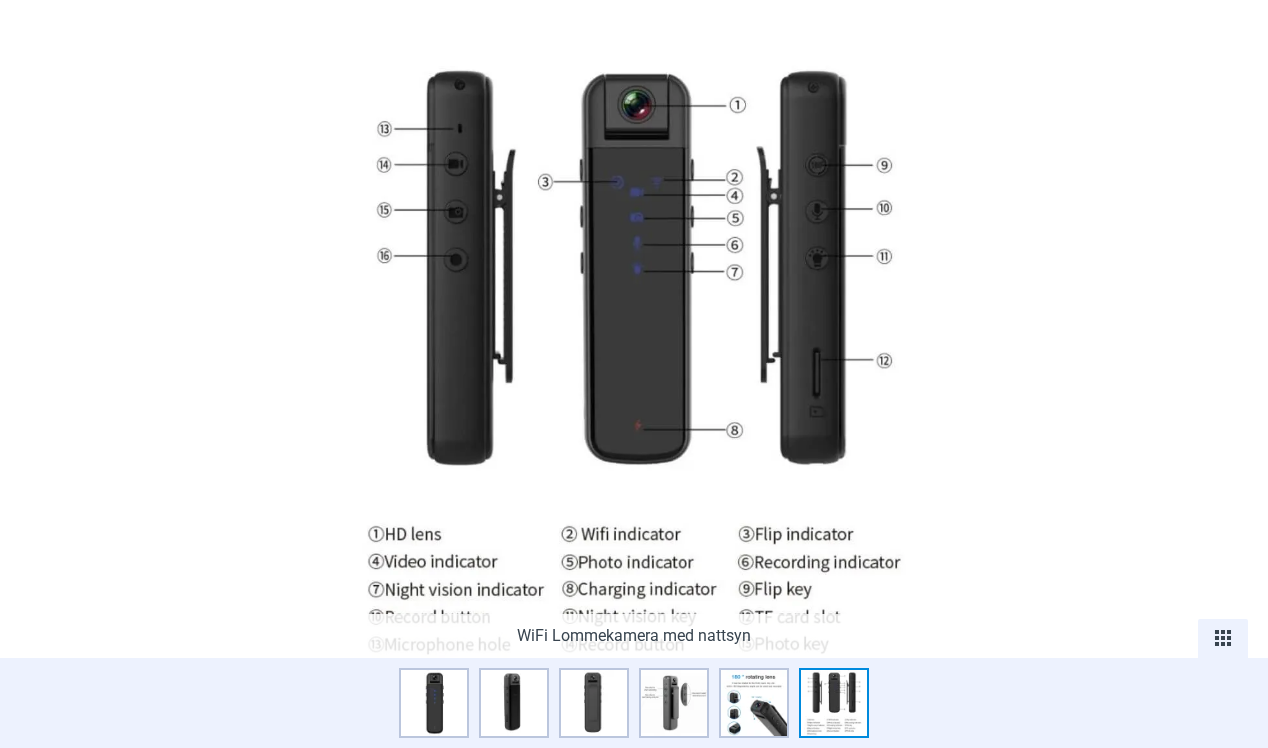 scroll, scrollTop: 474, scrollLeft: 1, axis: both 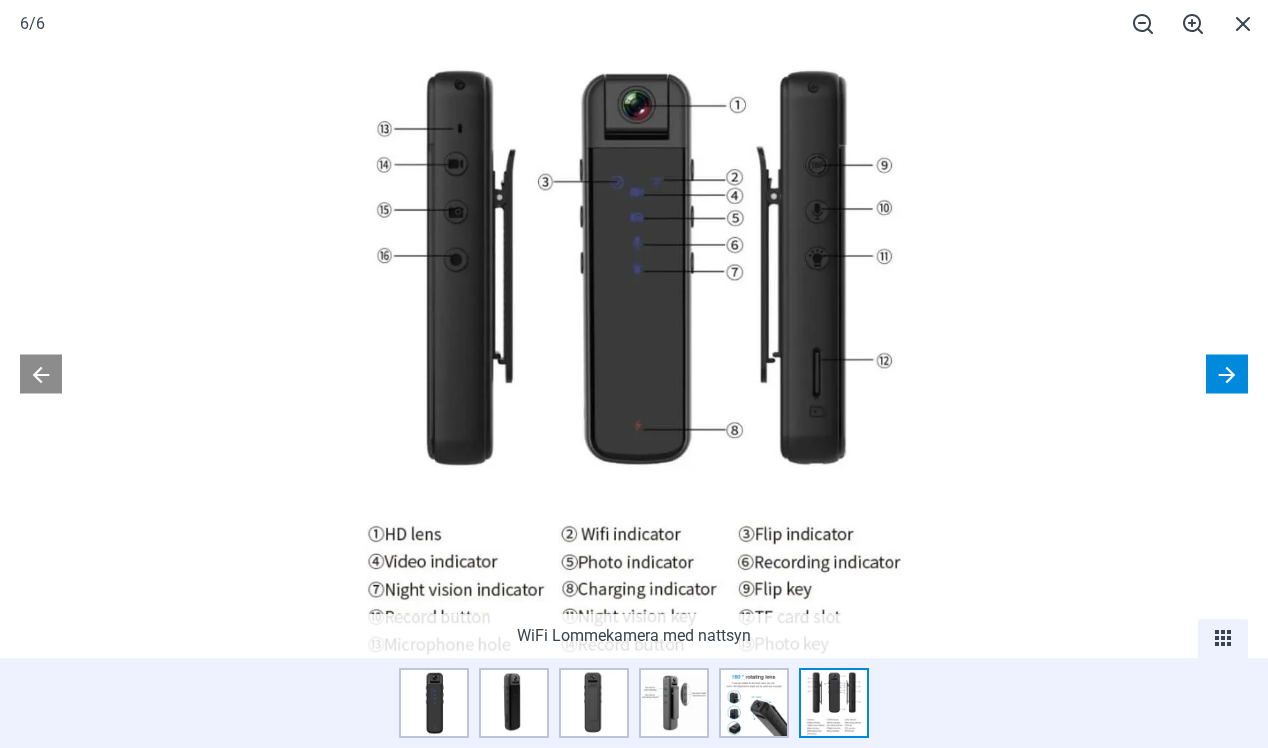 click at bounding box center (1227, 374) 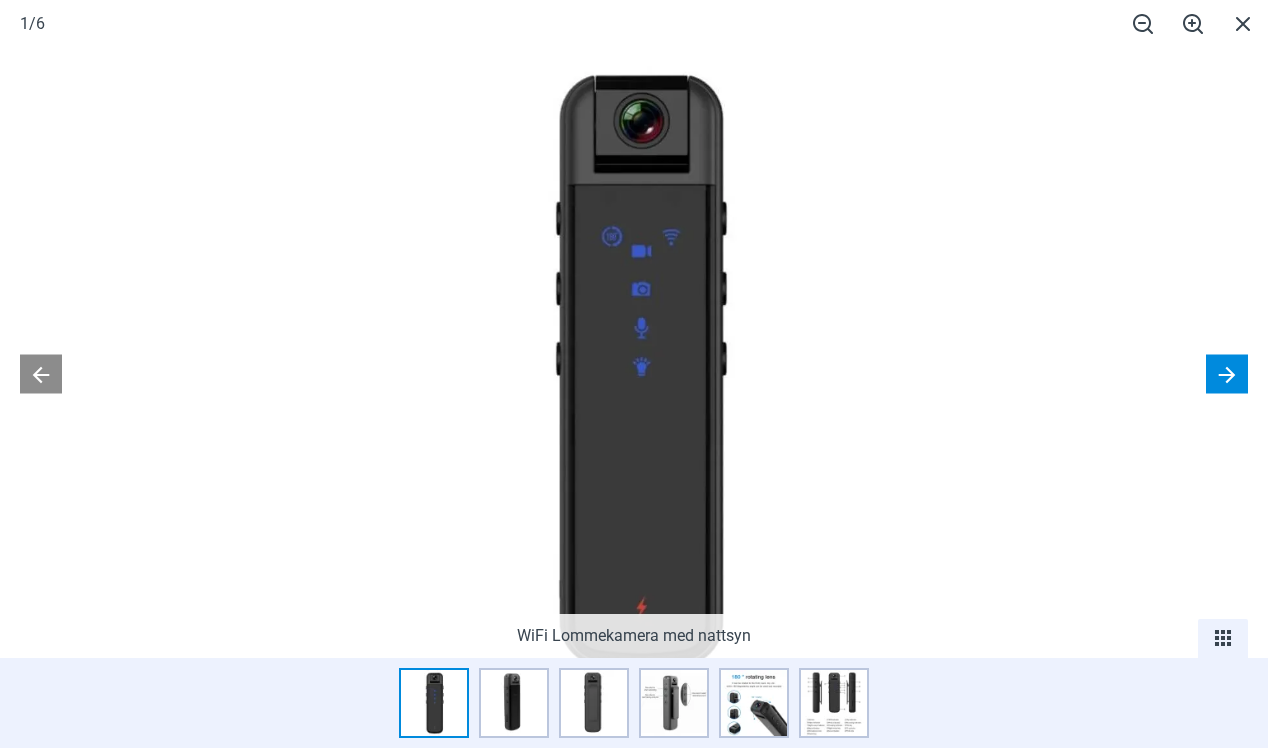 click at bounding box center [1227, 374] 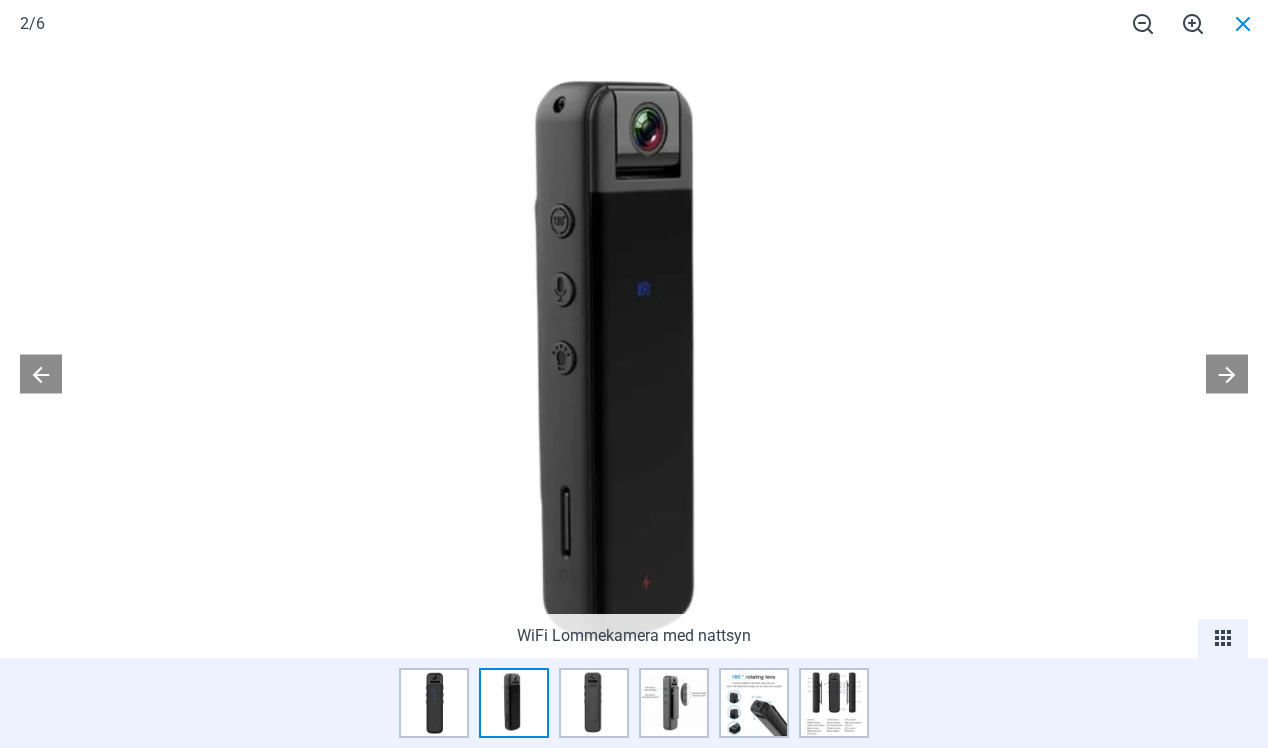 click at bounding box center (1243, 23) 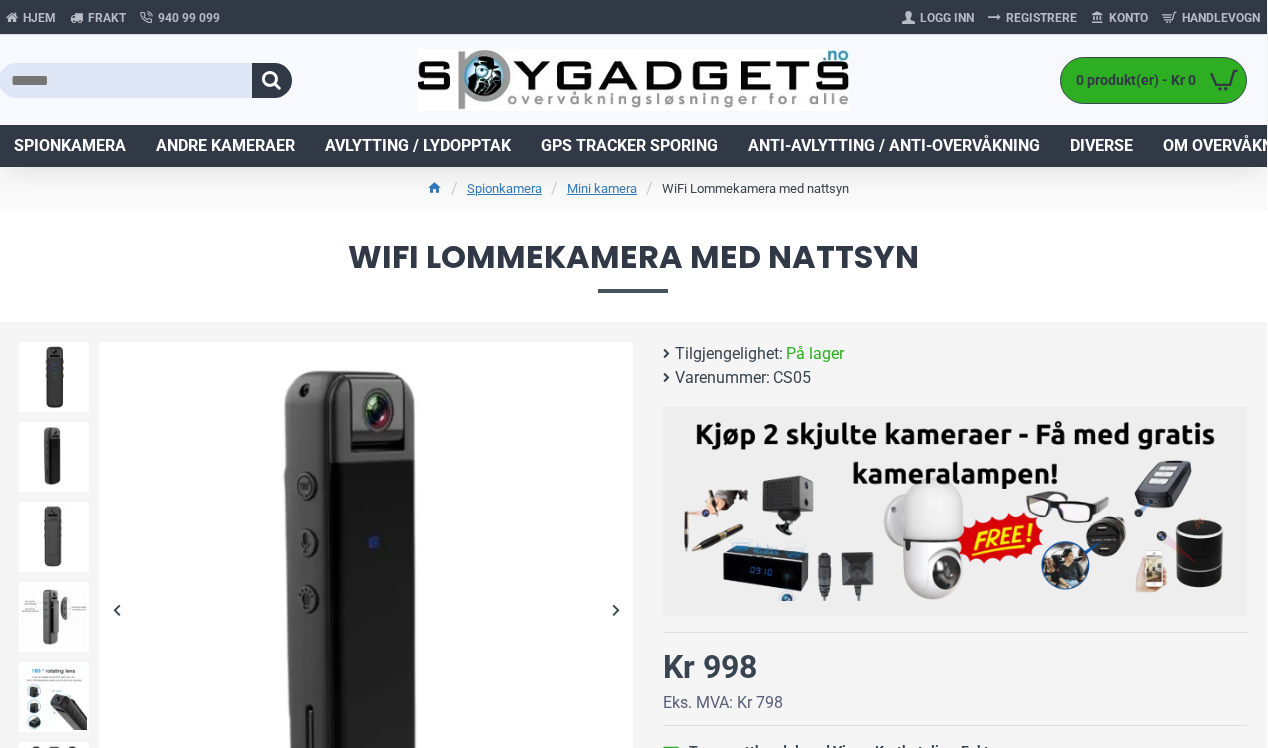 scroll, scrollTop: 0, scrollLeft: 1, axis: horizontal 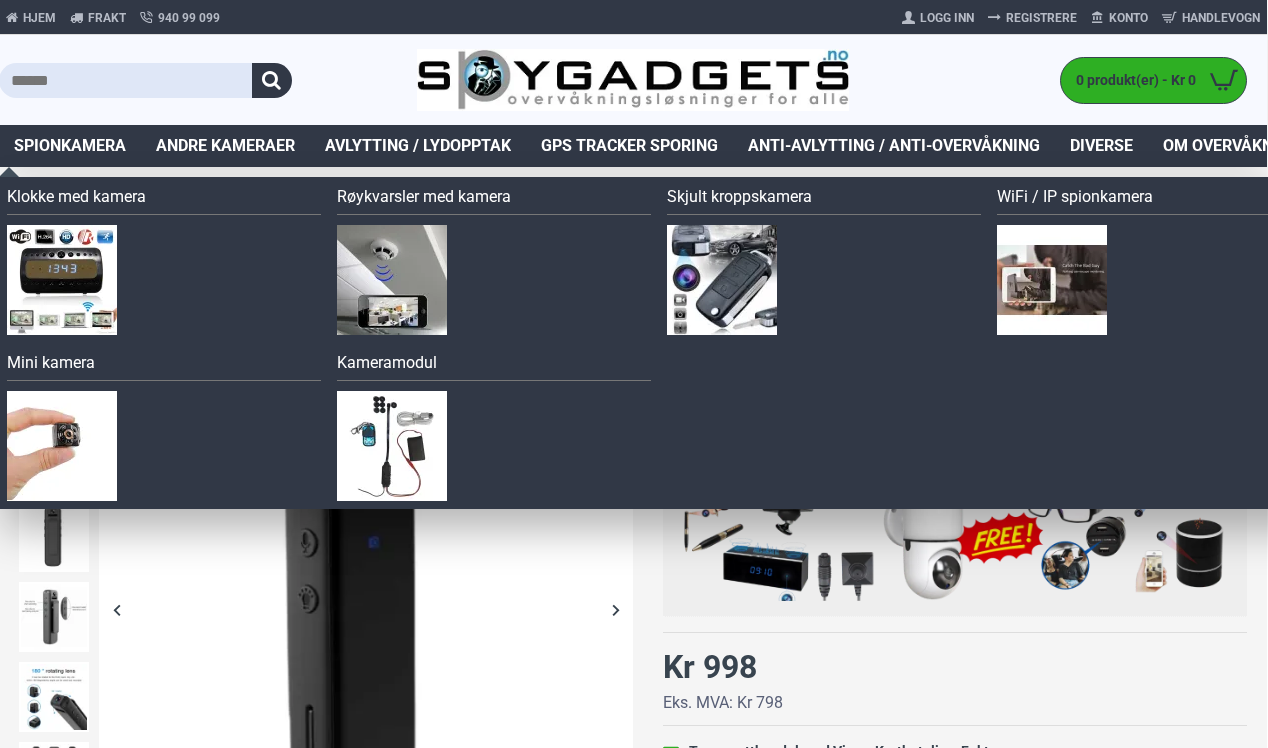 click on "Mini kamera" at bounding box center [164, 366] 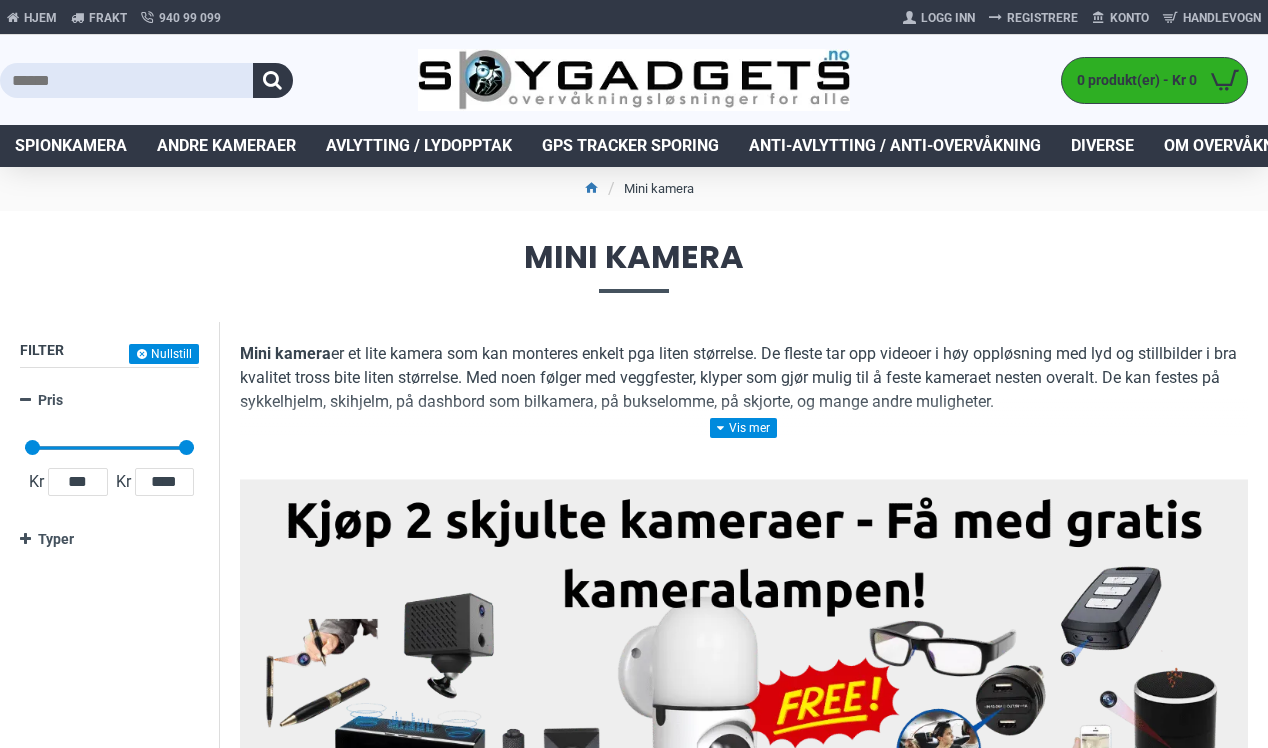 scroll, scrollTop: 0, scrollLeft: 0, axis: both 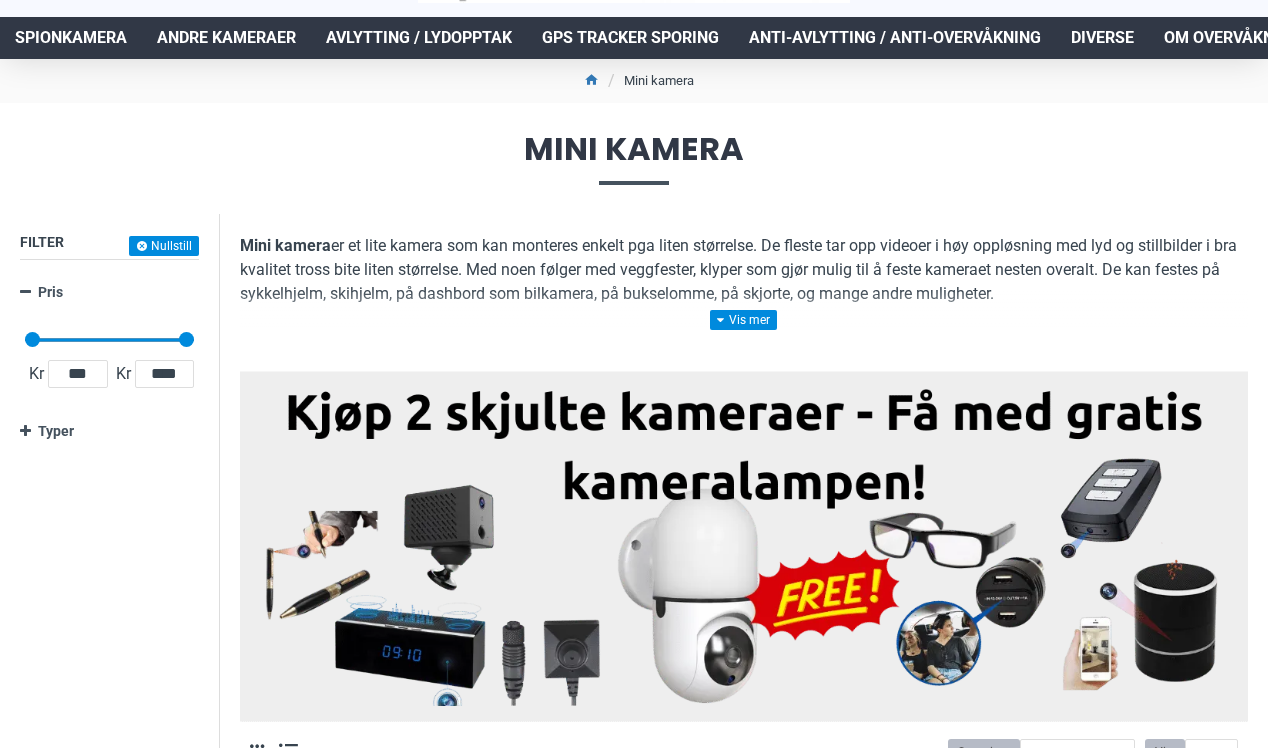 click on "Mini kamera  er et lite kamera som kan monteres enkelt pga liten størrelse. De fleste tar opp videoer i høy oppløsning med lyd og stillbilder i bra kvalitet tross bite liten størrelse. Med noen følger med veggfester, klyper som gjør mulig til å feste kameraet nesten overalt. De kan festes på sykkelhjelm, skihjelm, på dashbord som bilkamera, på bukselomme, på skjorte, og mange andre muligheter." at bounding box center (744, 282) 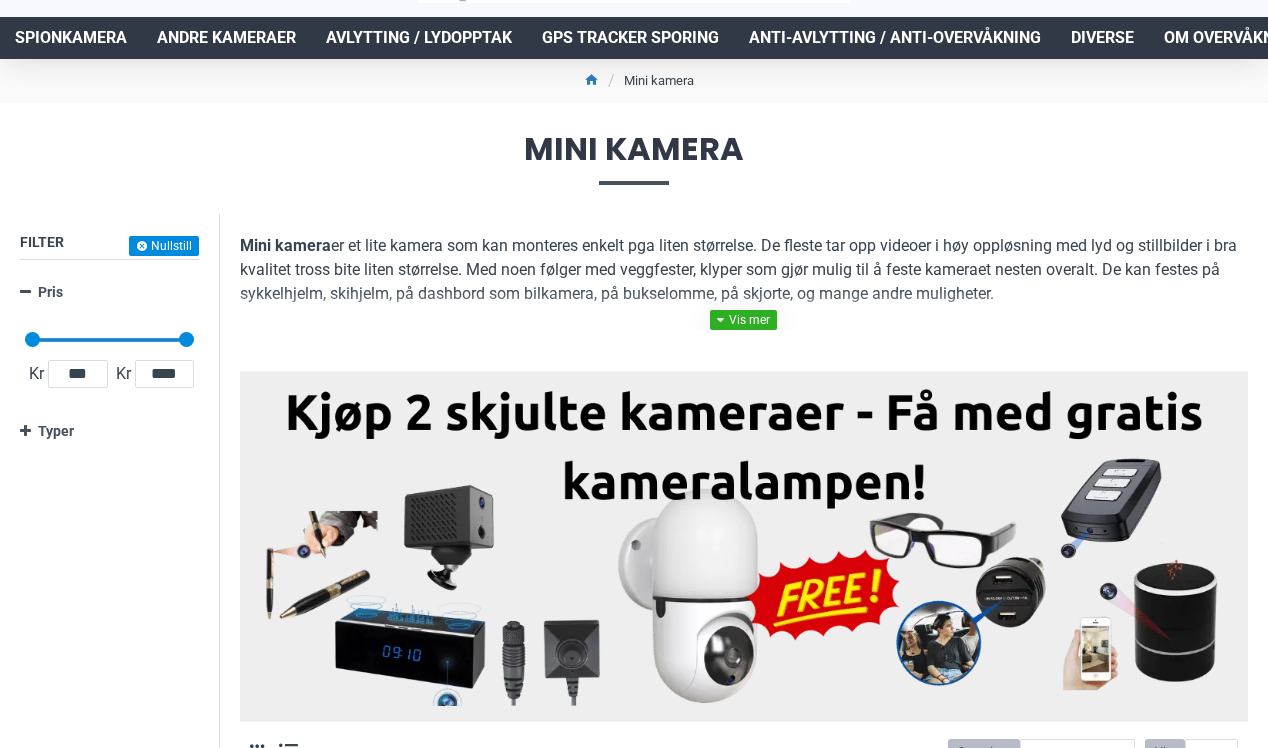 click at bounding box center (743, 320) 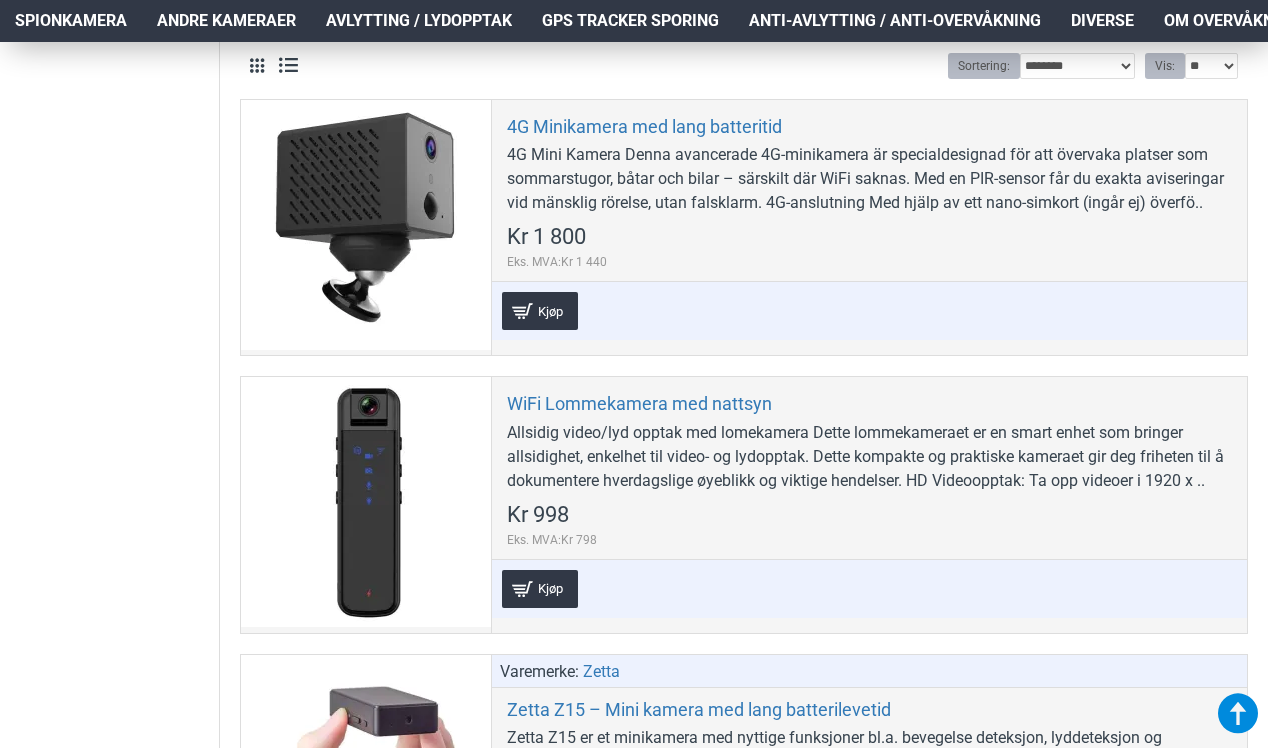 scroll, scrollTop: 802, scrollLeft: 0, axis: vertical 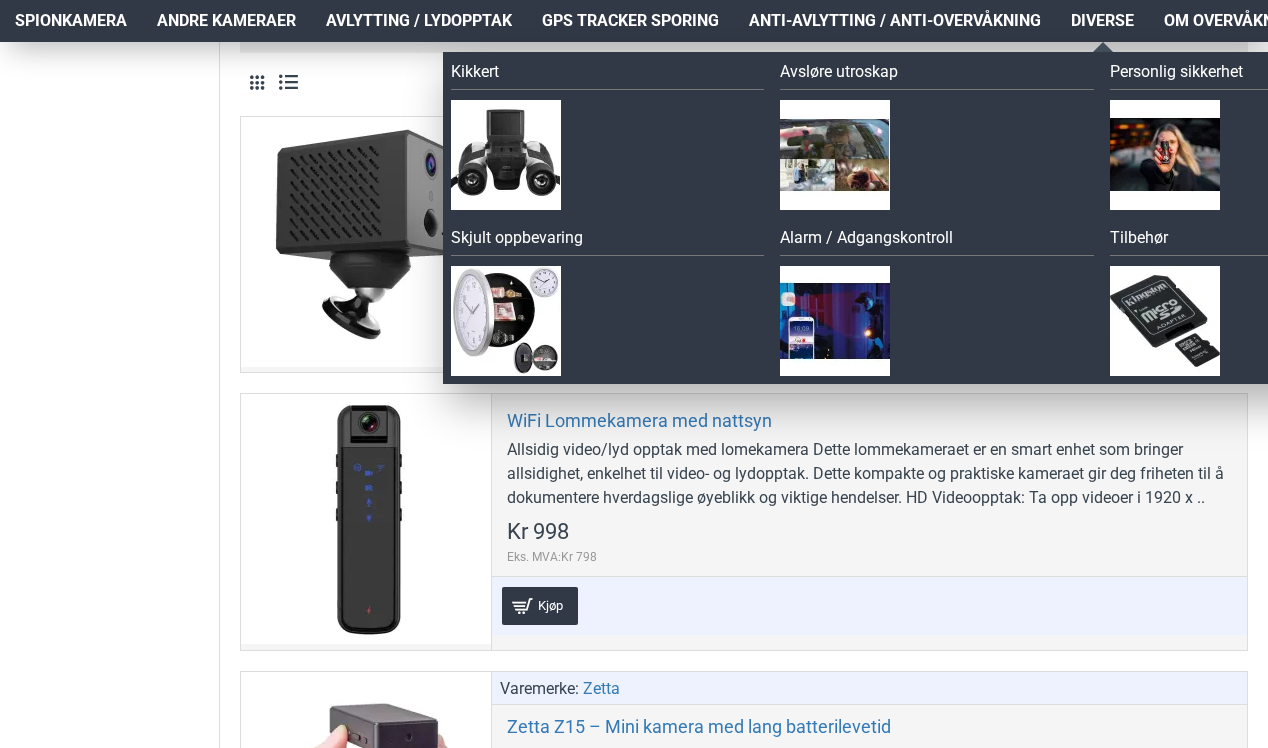 click on "Avsløre utroskap" at bounding box center (937, 75) 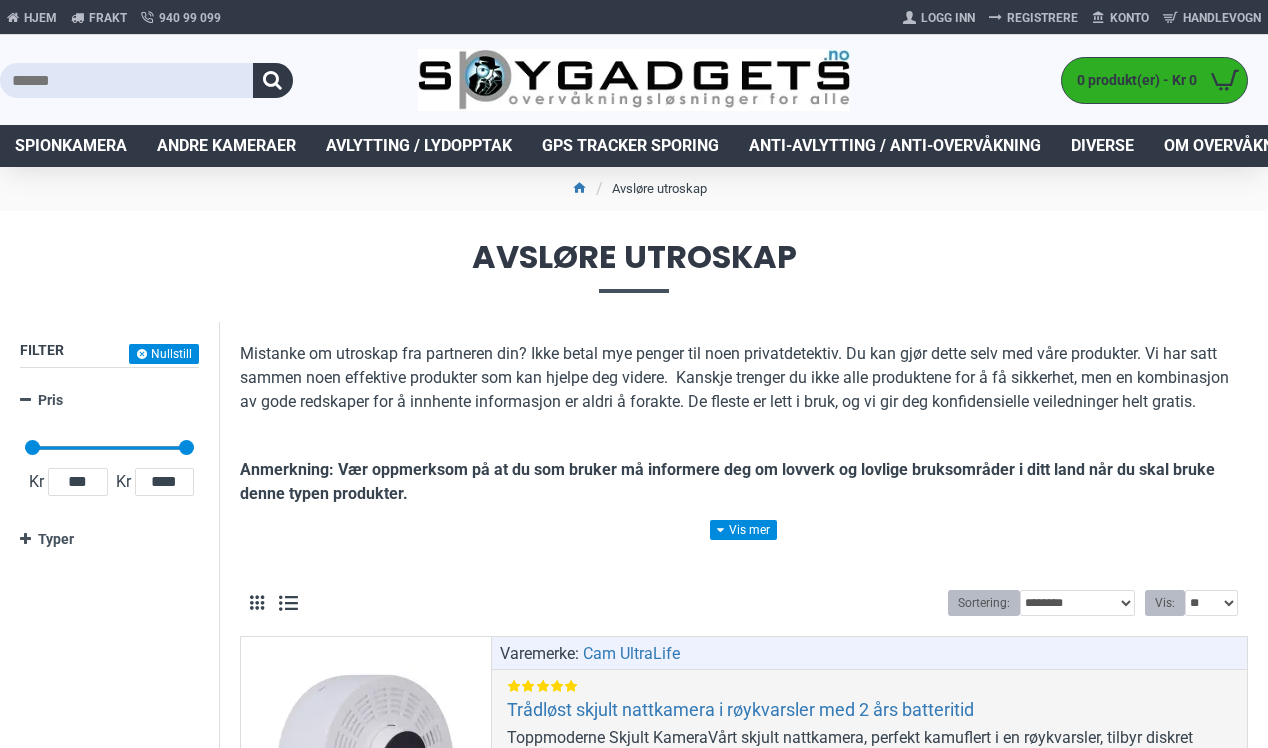 scroll, scrollTop: 0, scrollLeft: 0, axis: both 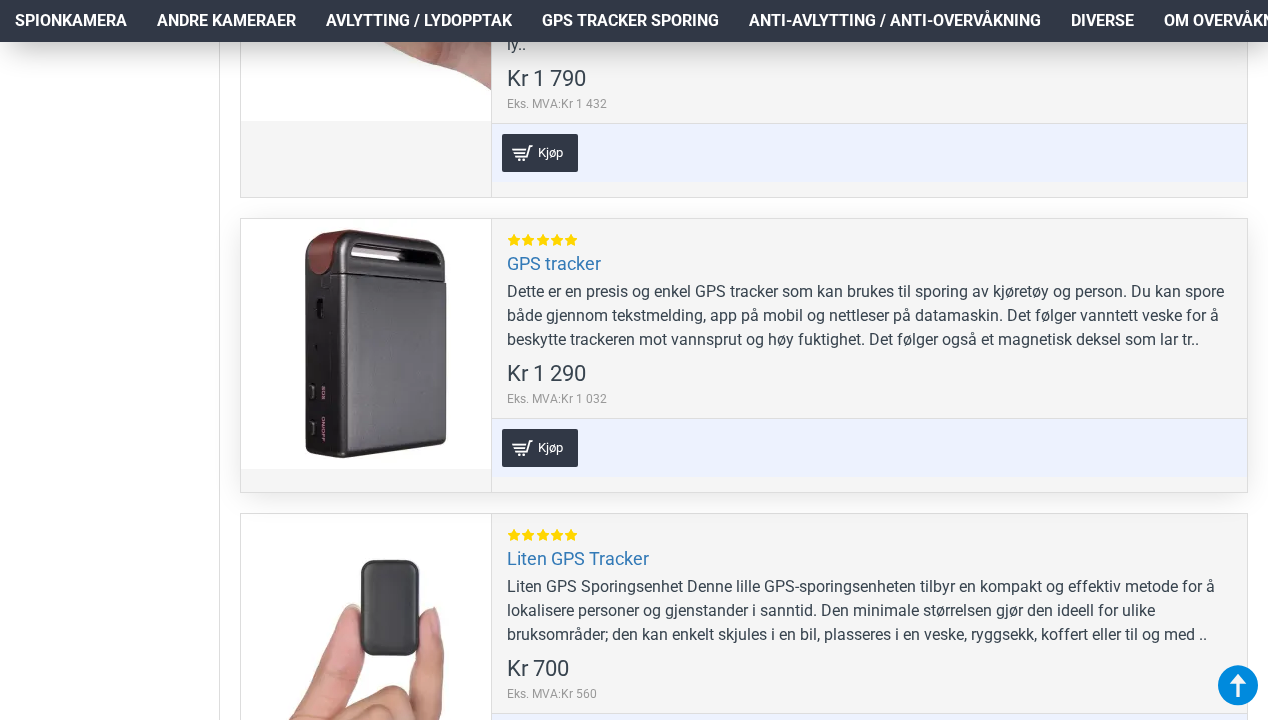 drag, startPoint x: 683, startPoint y: 270, endPoint x: 680, endPoint y: 321, distance: 51.088158 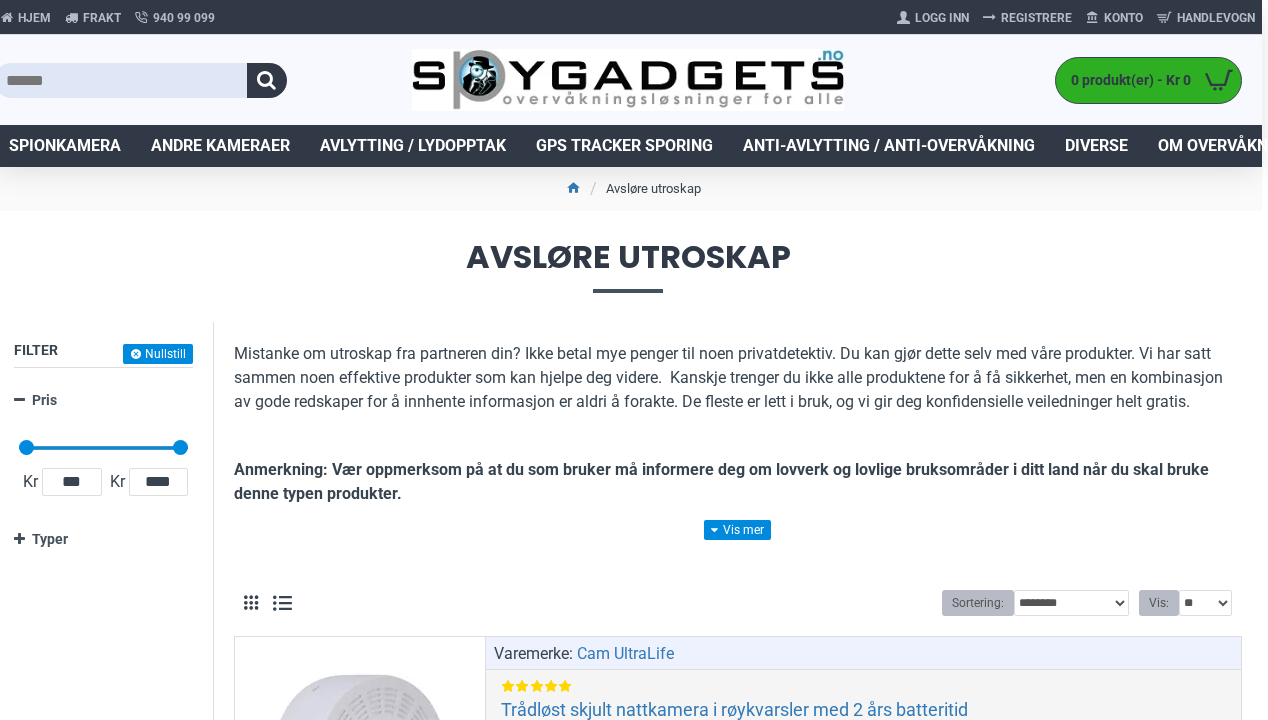 scroll, scrollTop: 0, scrollLeft: 6, axis: horizontal 